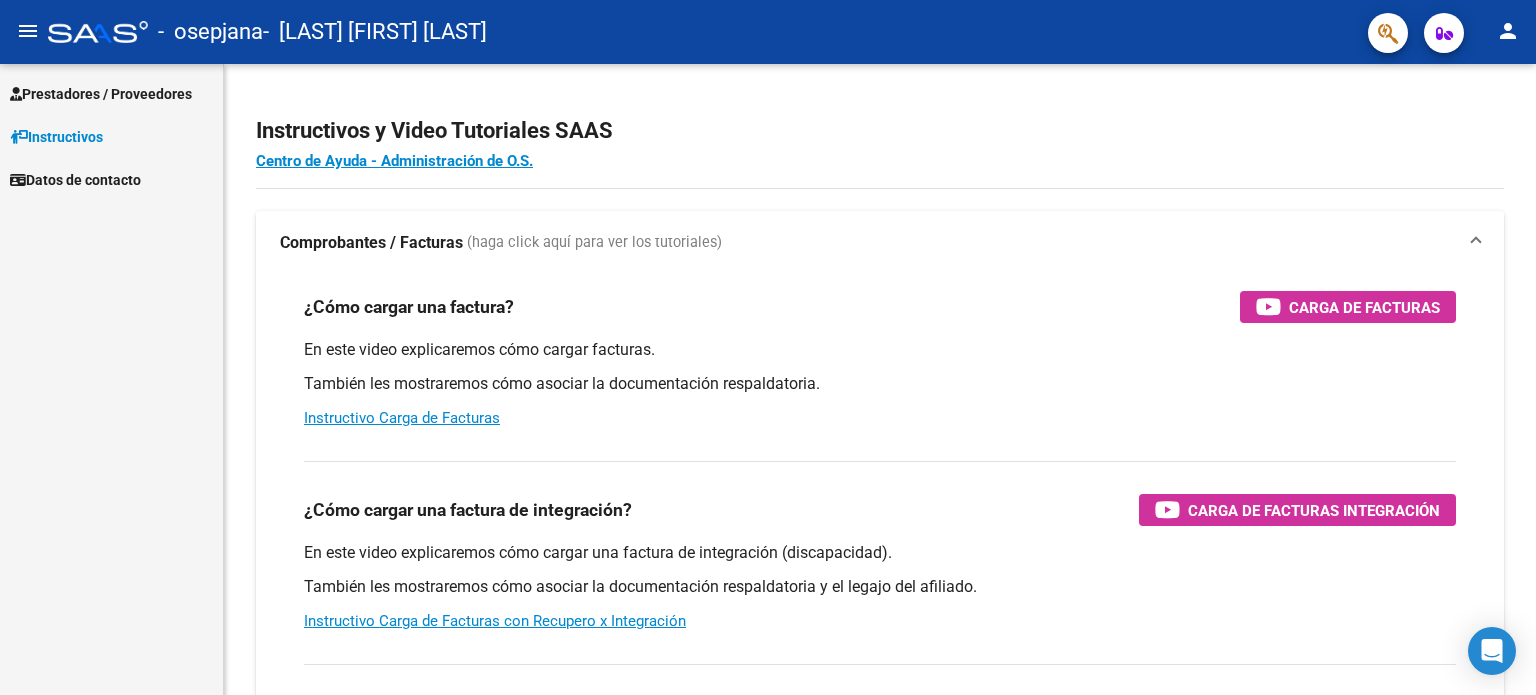 scroll, scrollTop: 0, scrollLeft: 0, axis: both 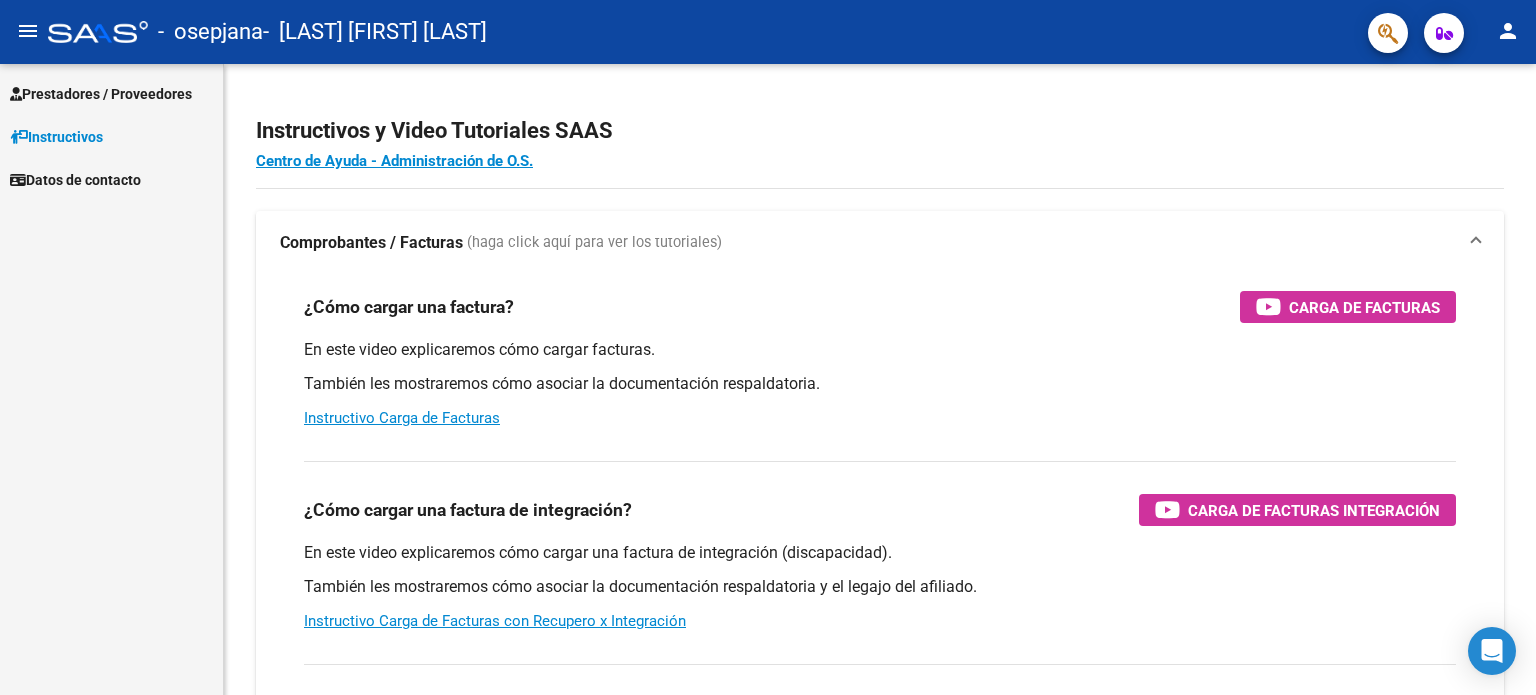 click on "Prestadores / Proveedores" at bounding box center (111, 93) 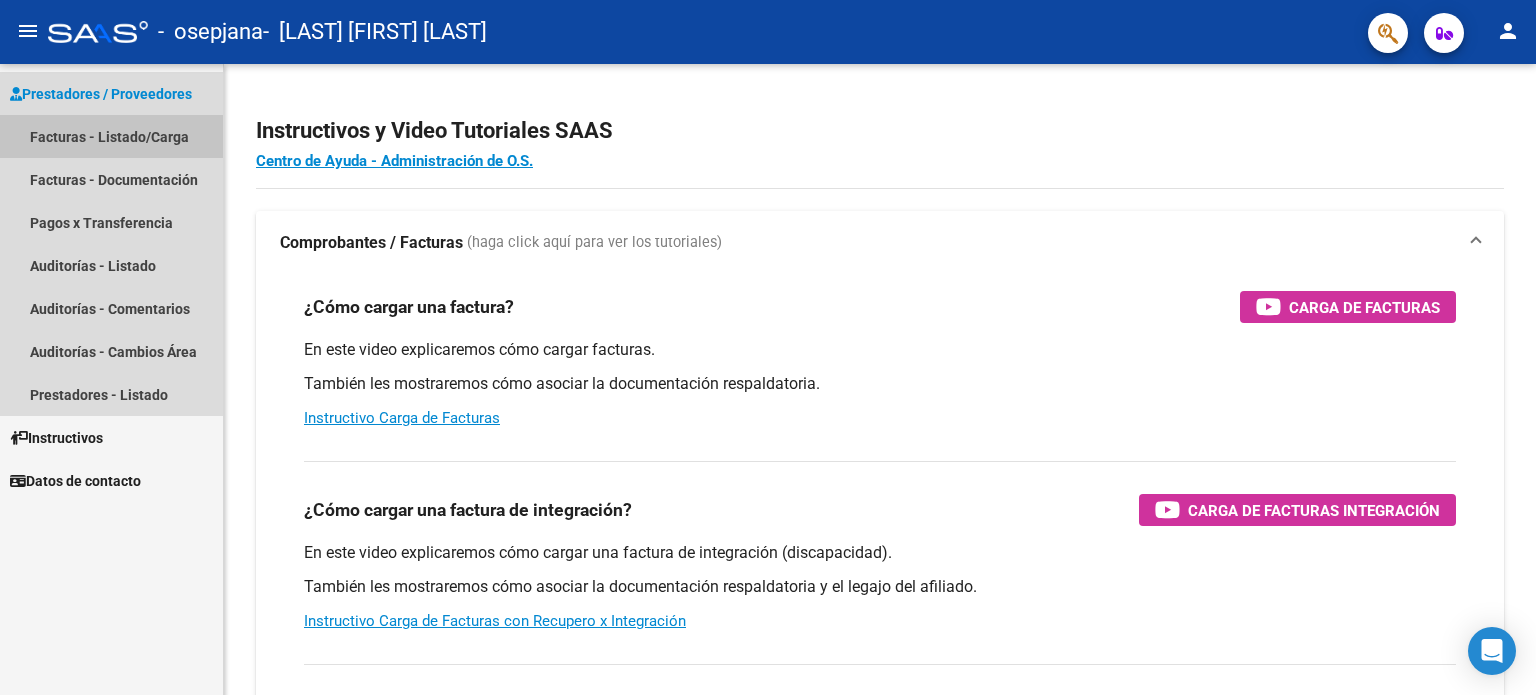 click on "Facturas - Listado/Carga" at bounding box center (111, 136) 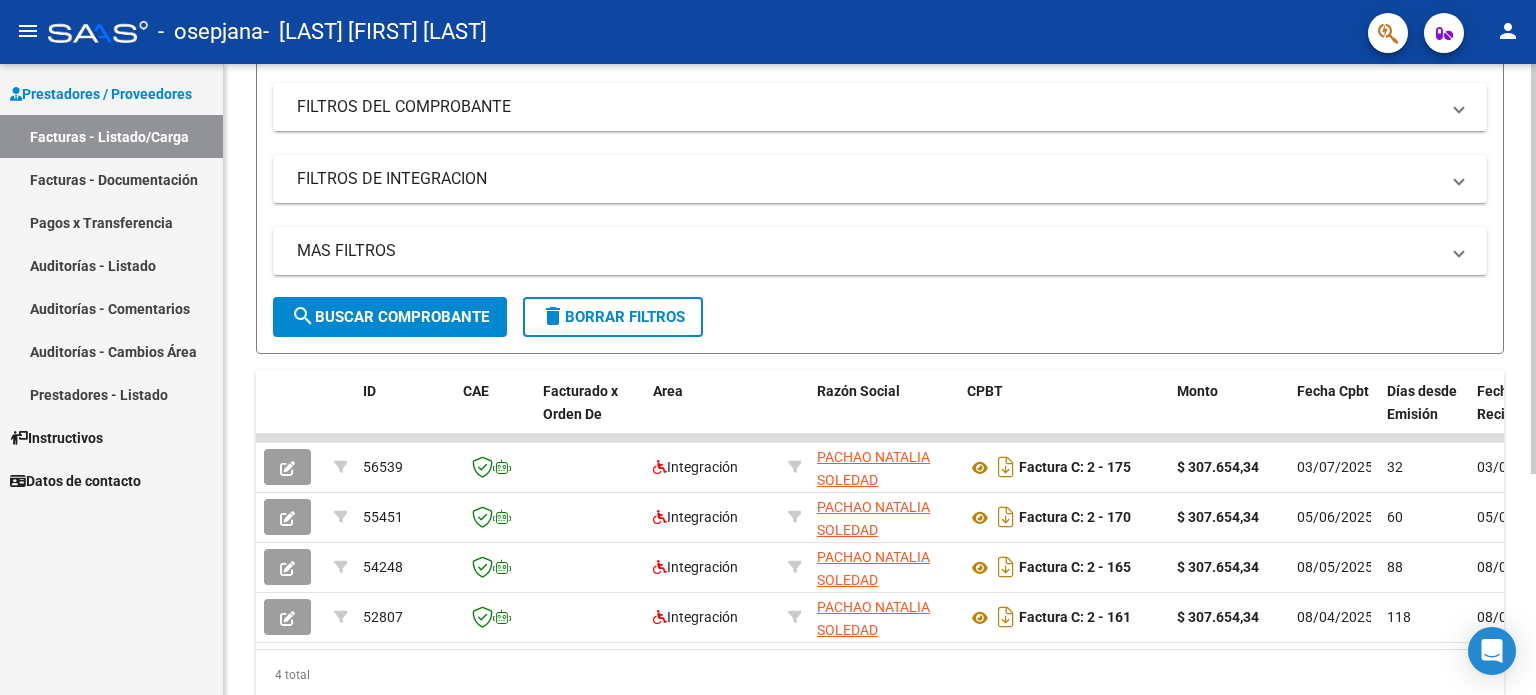 scroll, scrollTop: 300, scrollLeft: 0, axis: vertical 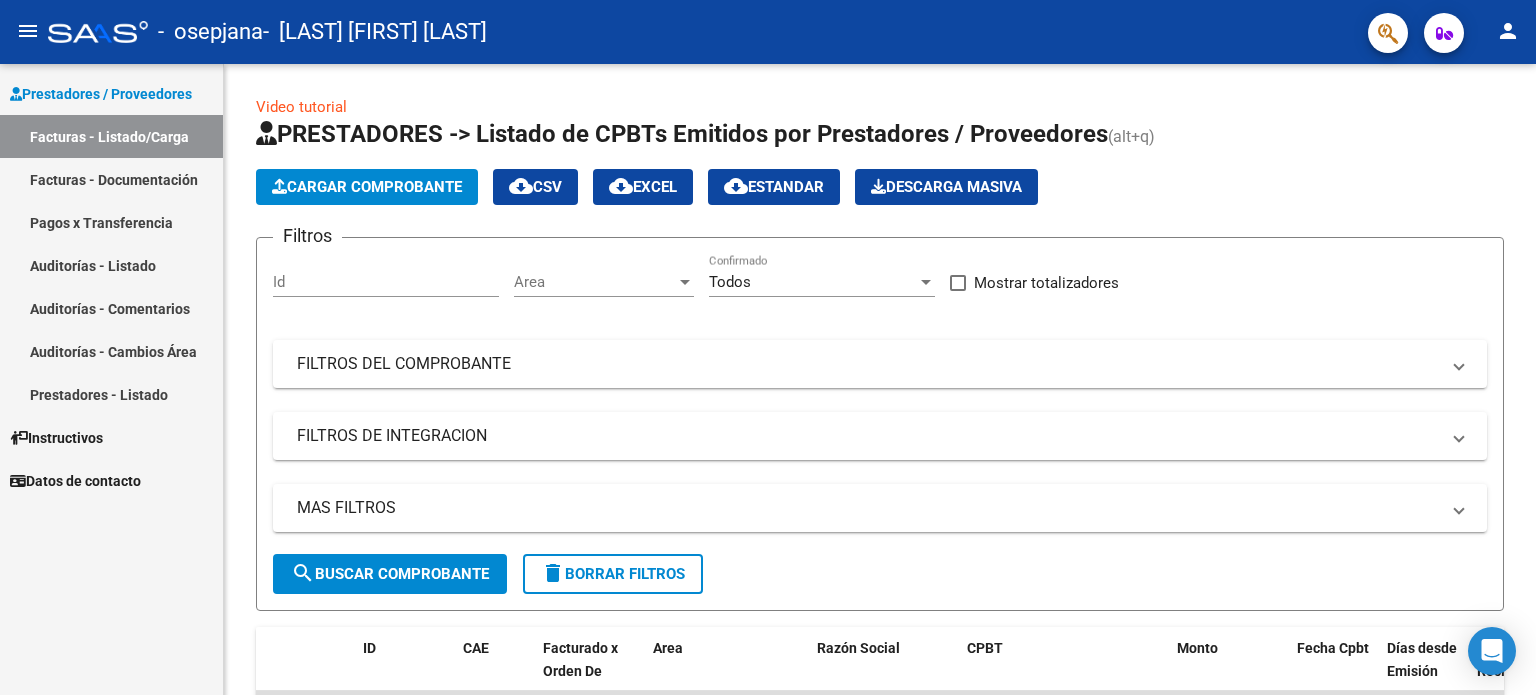 click on "Facturas - Documentación" at bounding box center [111, 179] 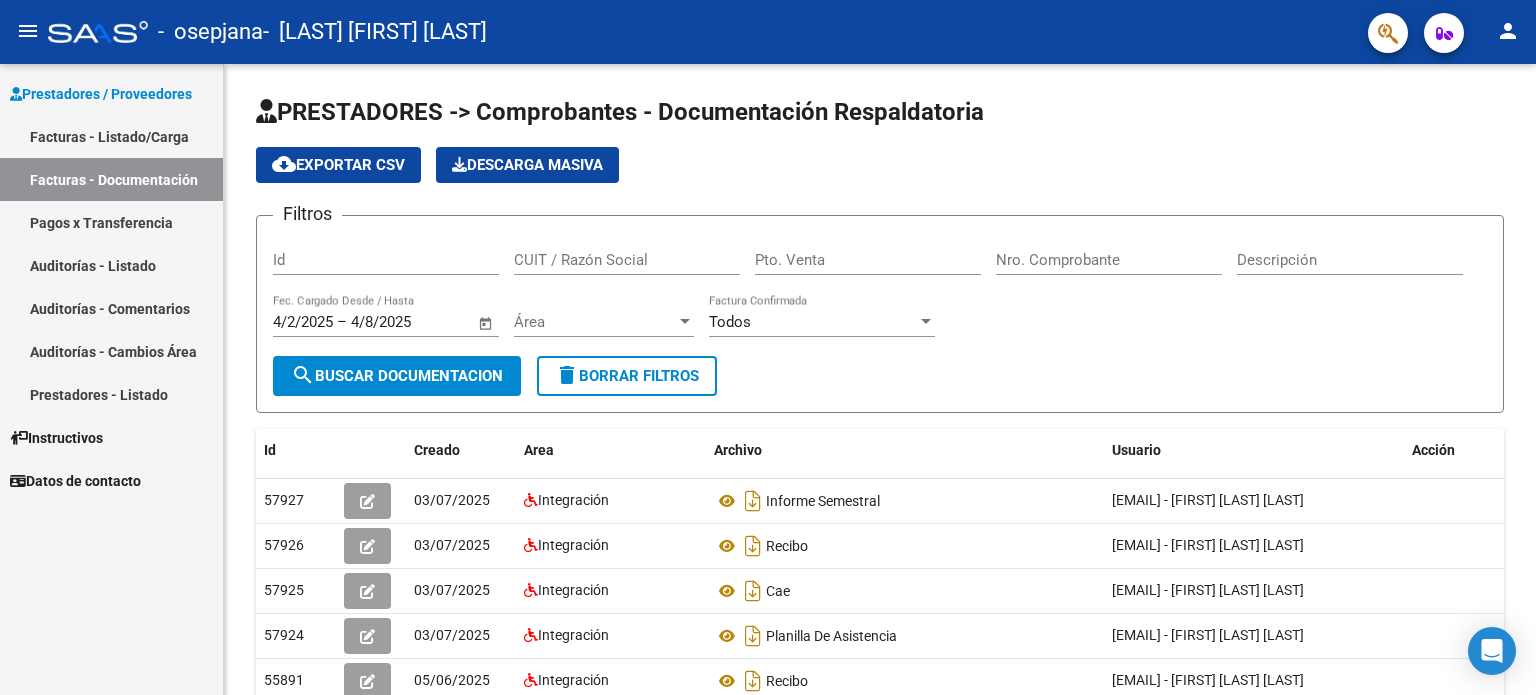 click on "Facturas - Listado/Carga" at bounding box center (111, 136) 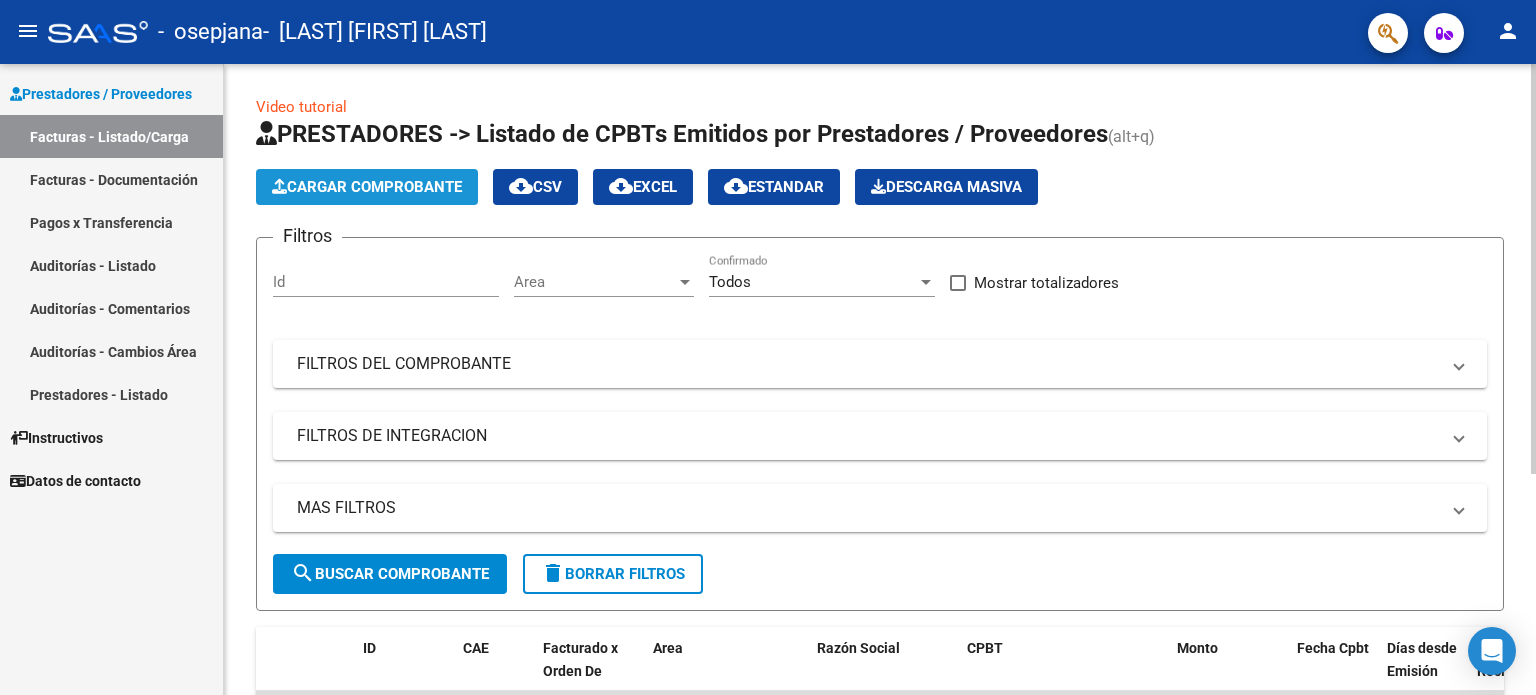 click on "Cargar Comprobante" 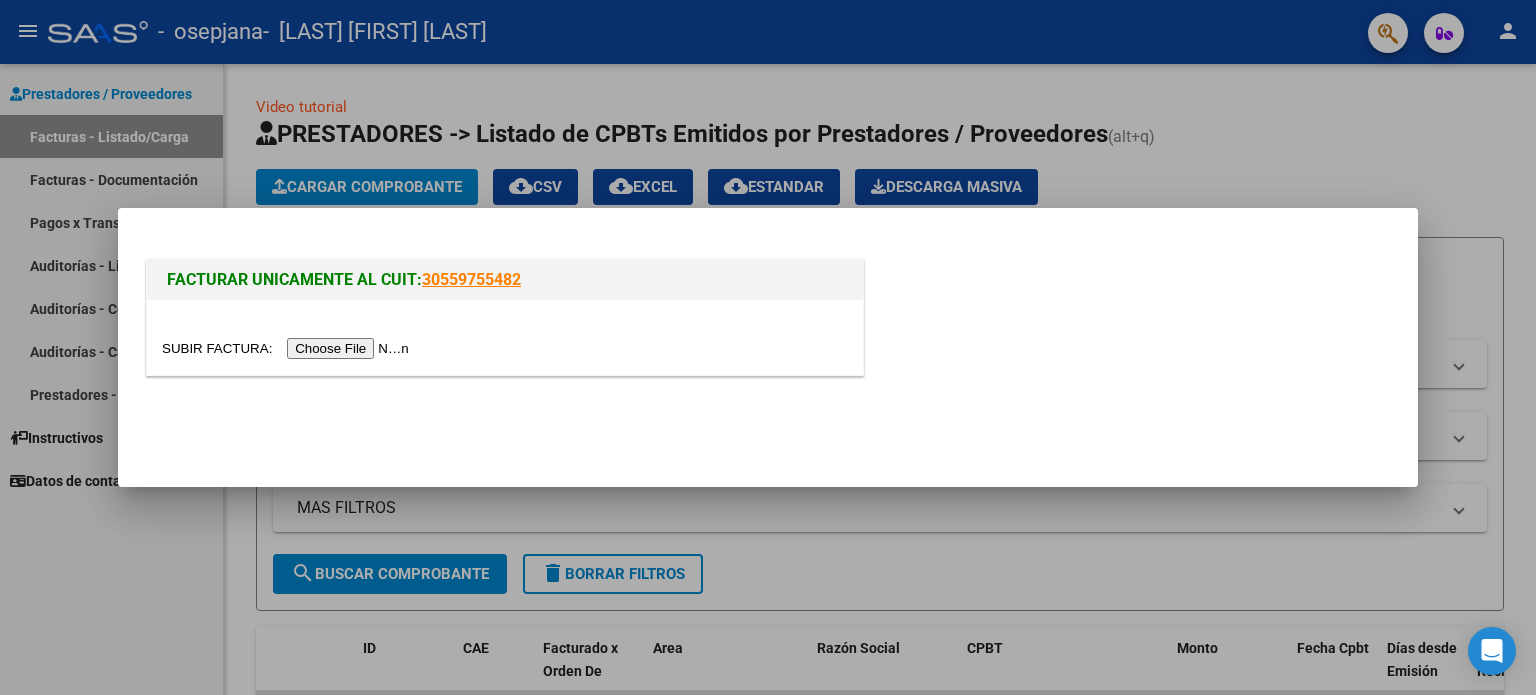 click at bounding box center [288, 348] 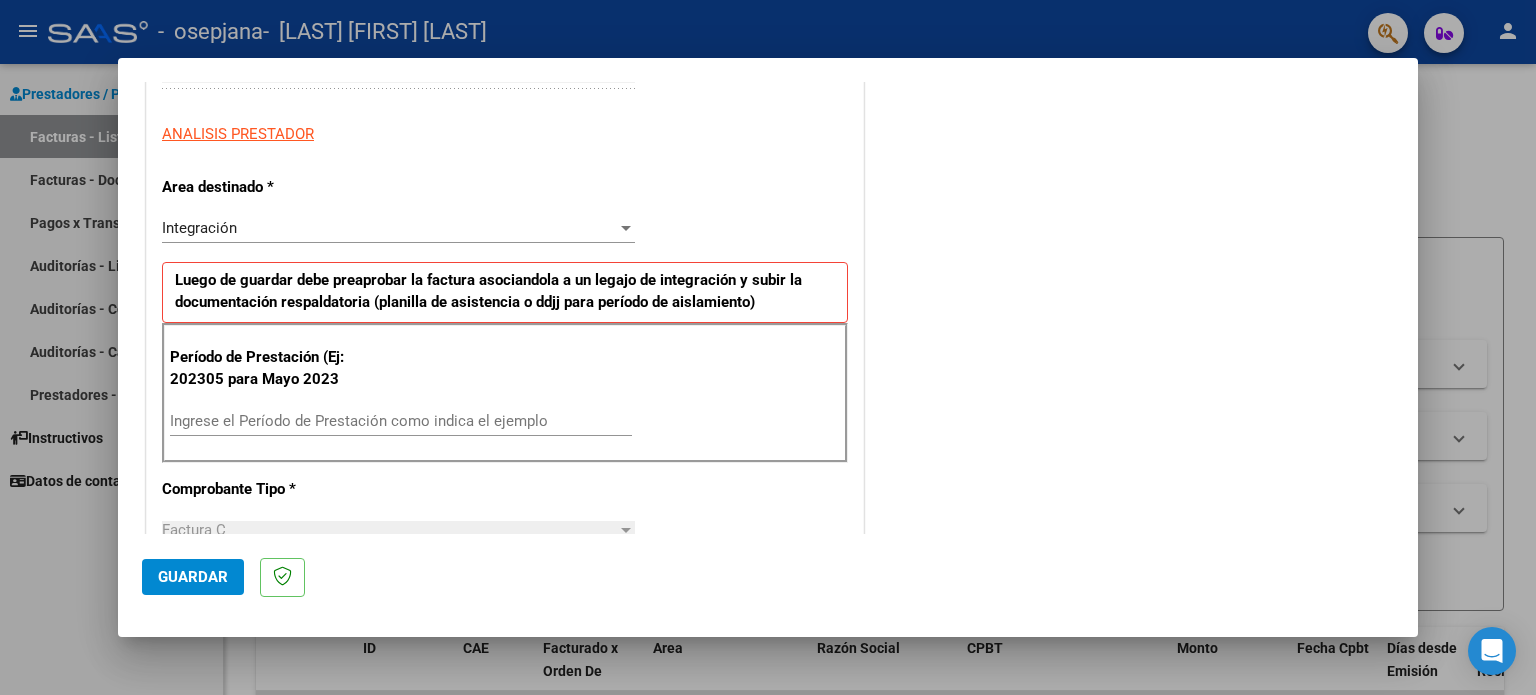 scroll, scrollTop: 400, scrollLeft: 0, axis: vertical 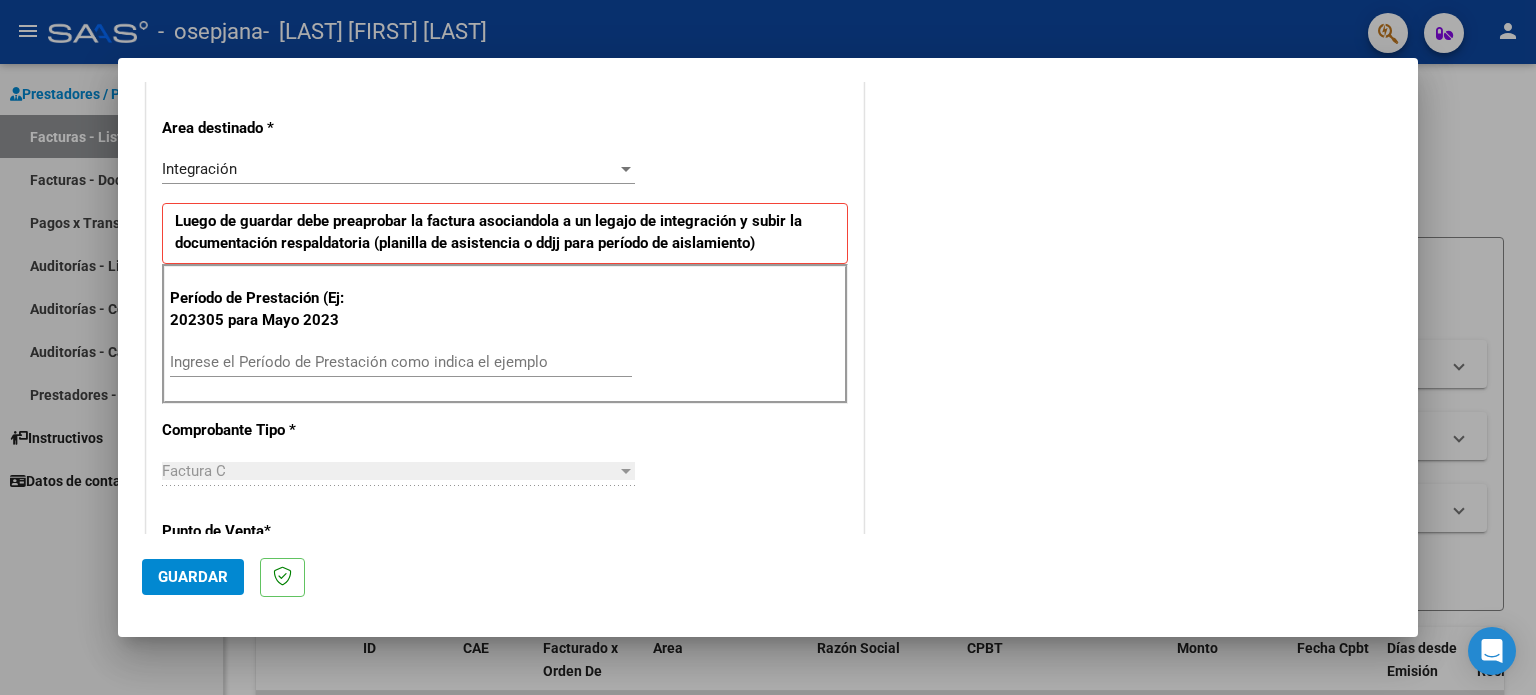 click on "Ingrese el Período de Prestación como indica el ejemplo" at bounding box center (401, 362) 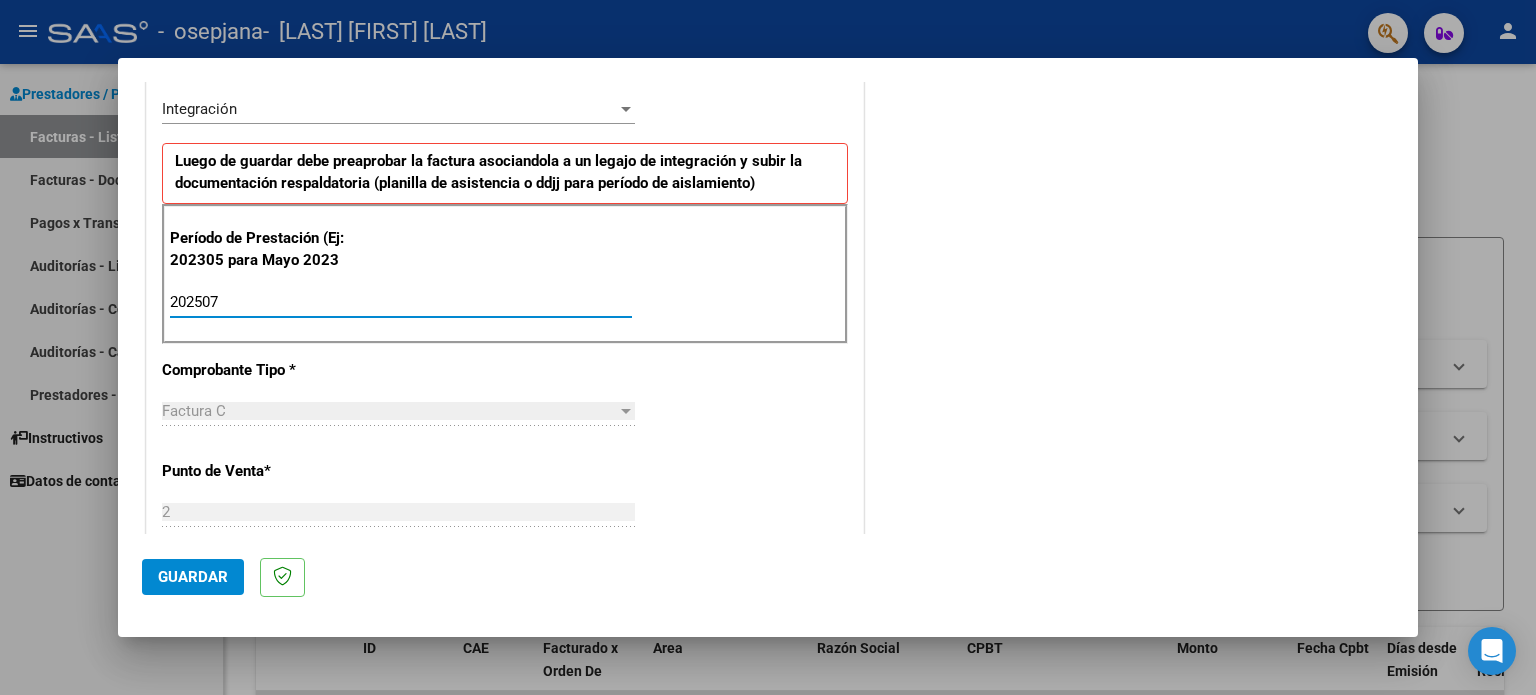scroll, scrollTop: 400, scrollLeft: 0, axis: vertical 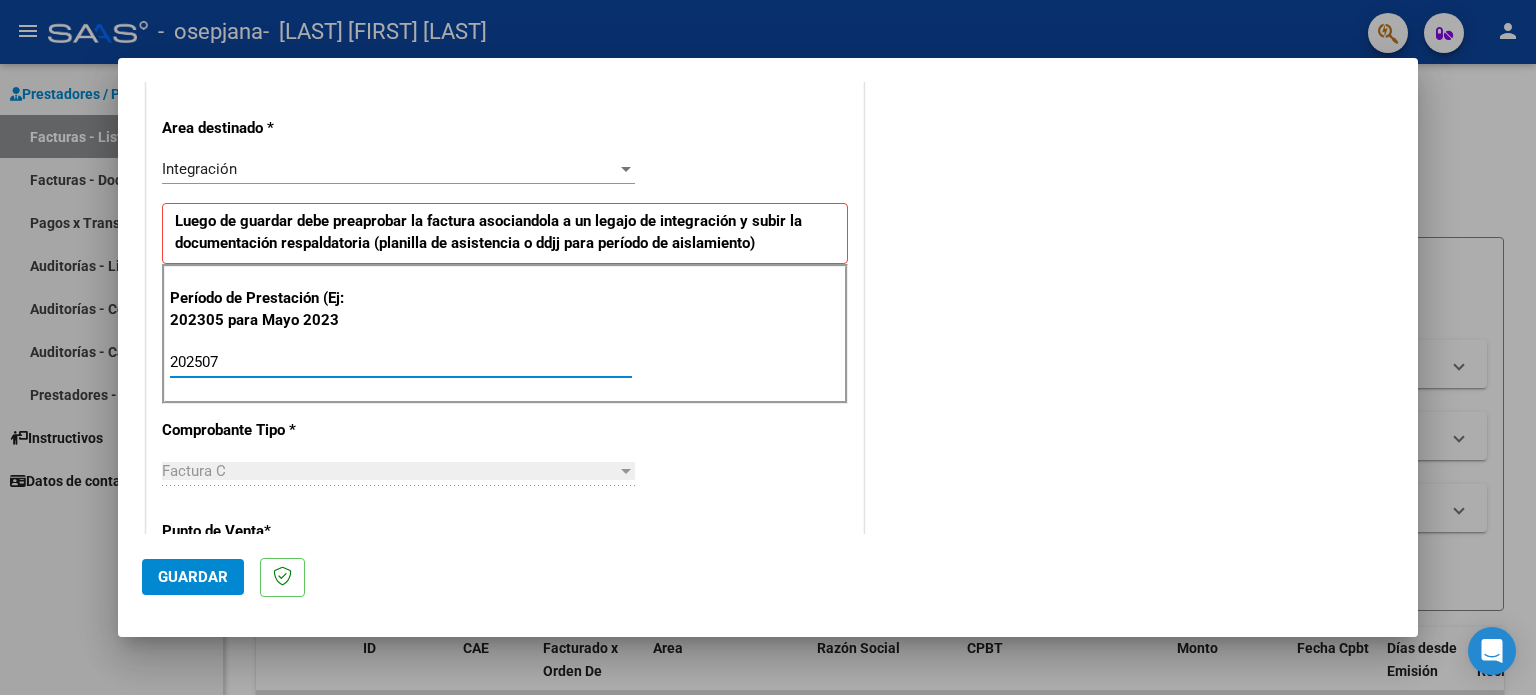 type on "202507" 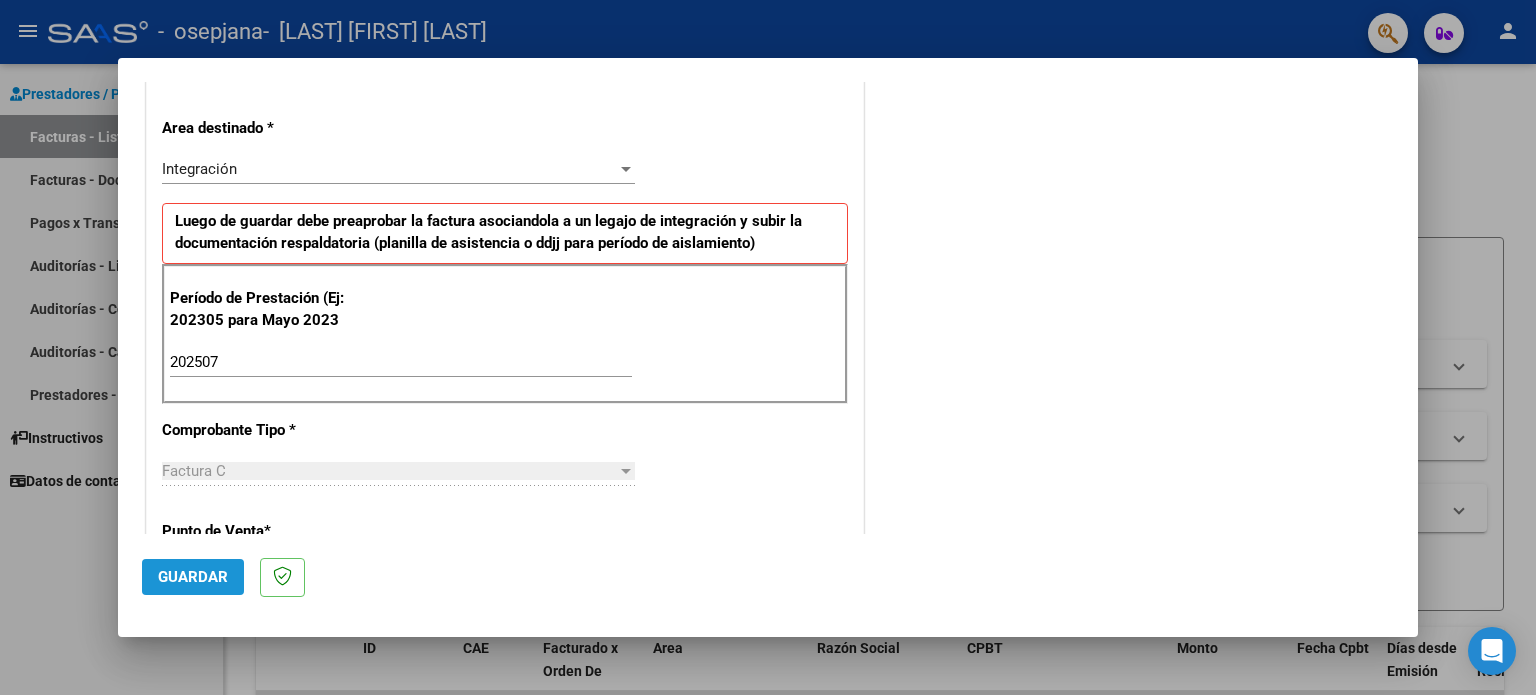 click on "Guardar" 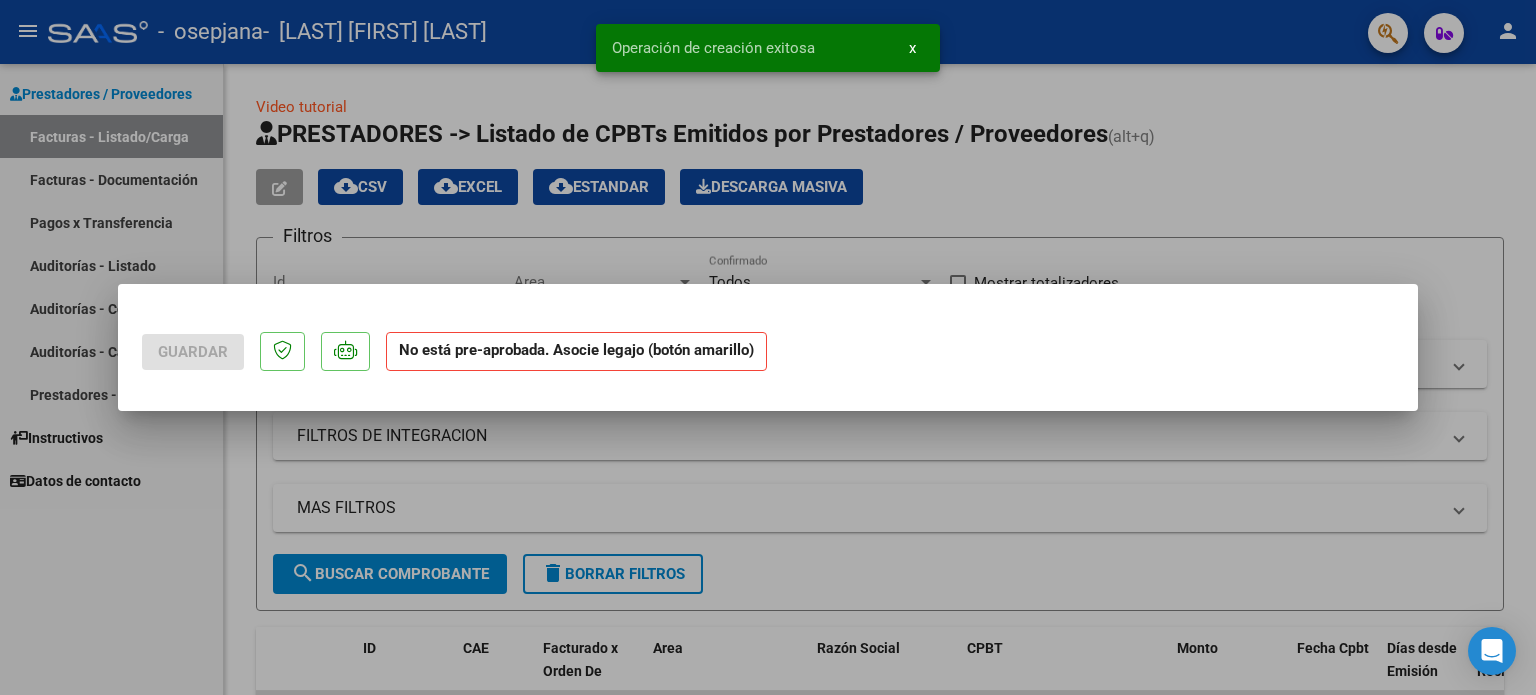 scroll, scrollTop: 0, scrollLeft: 0, axis: both 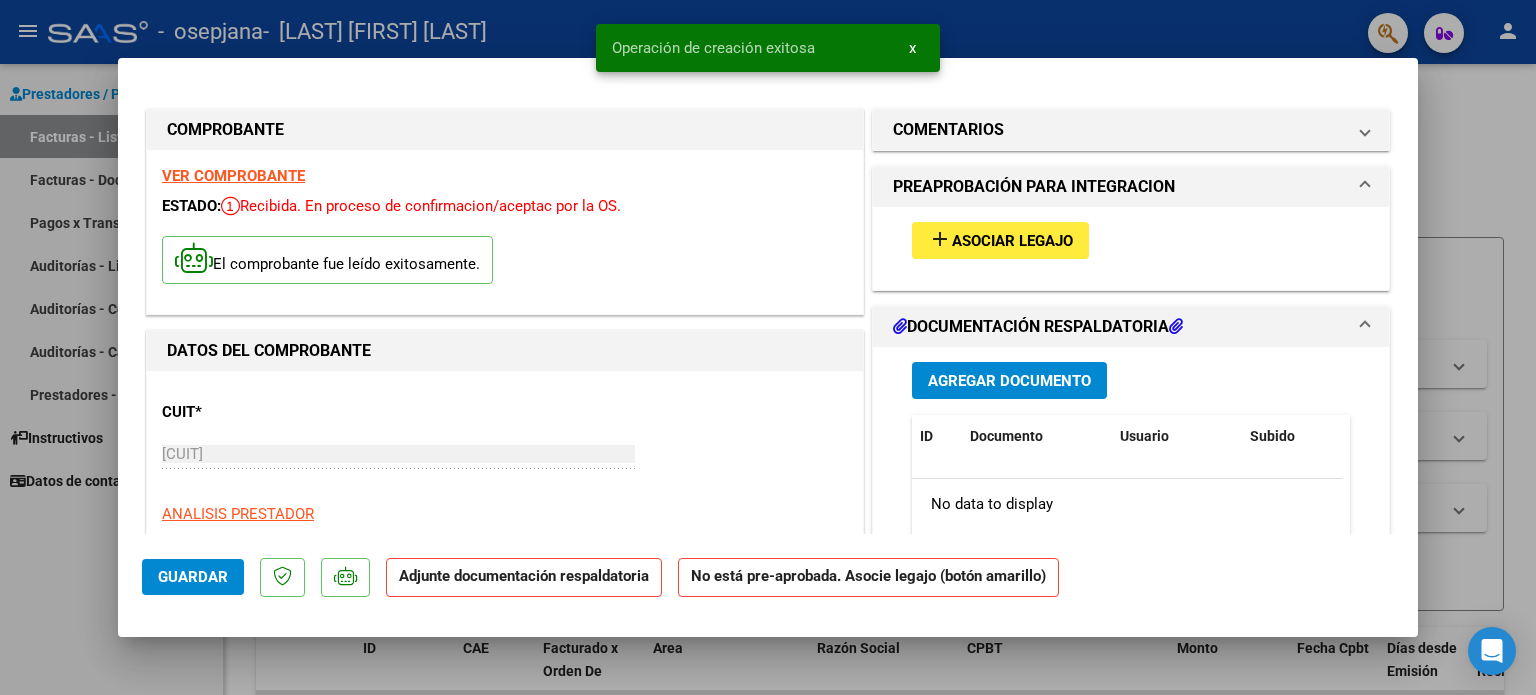 click on "add Asociar Legajo" at bounding box center (1000, 240) 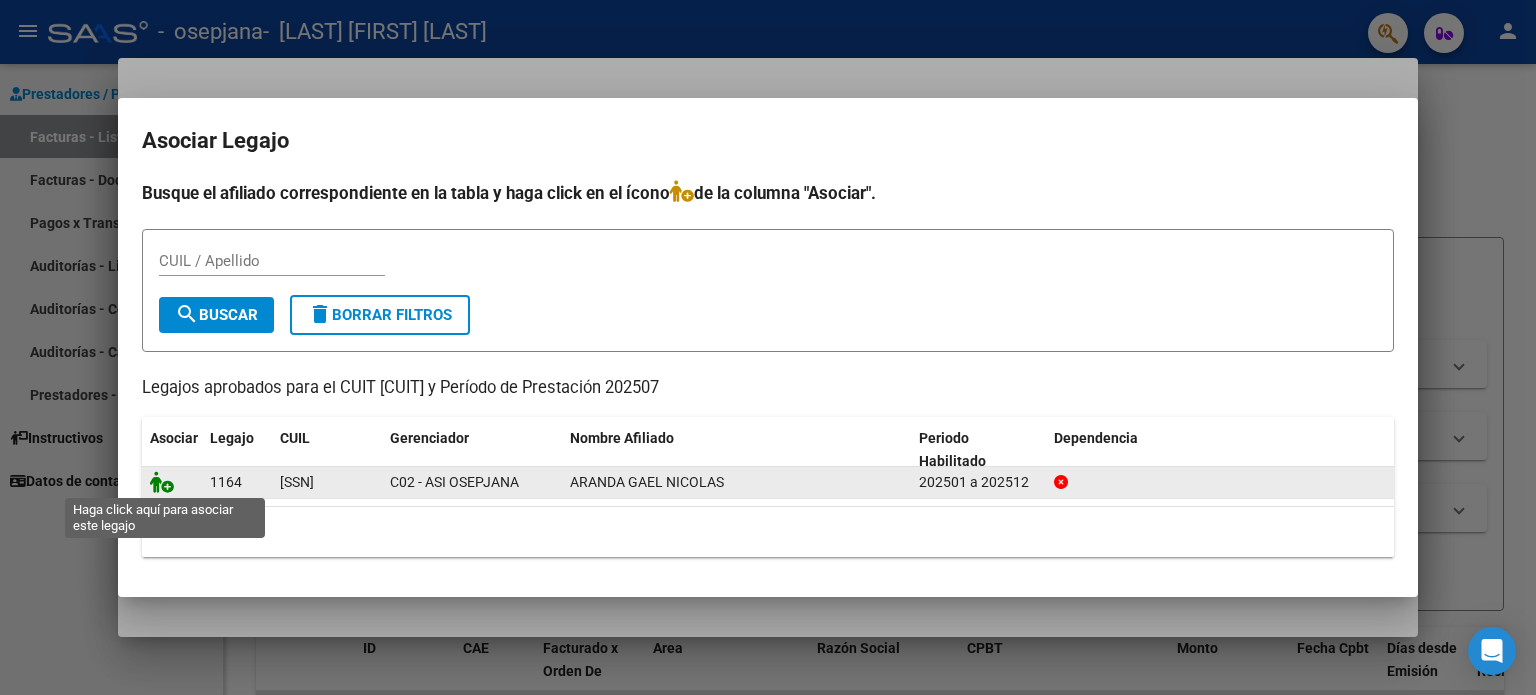 click 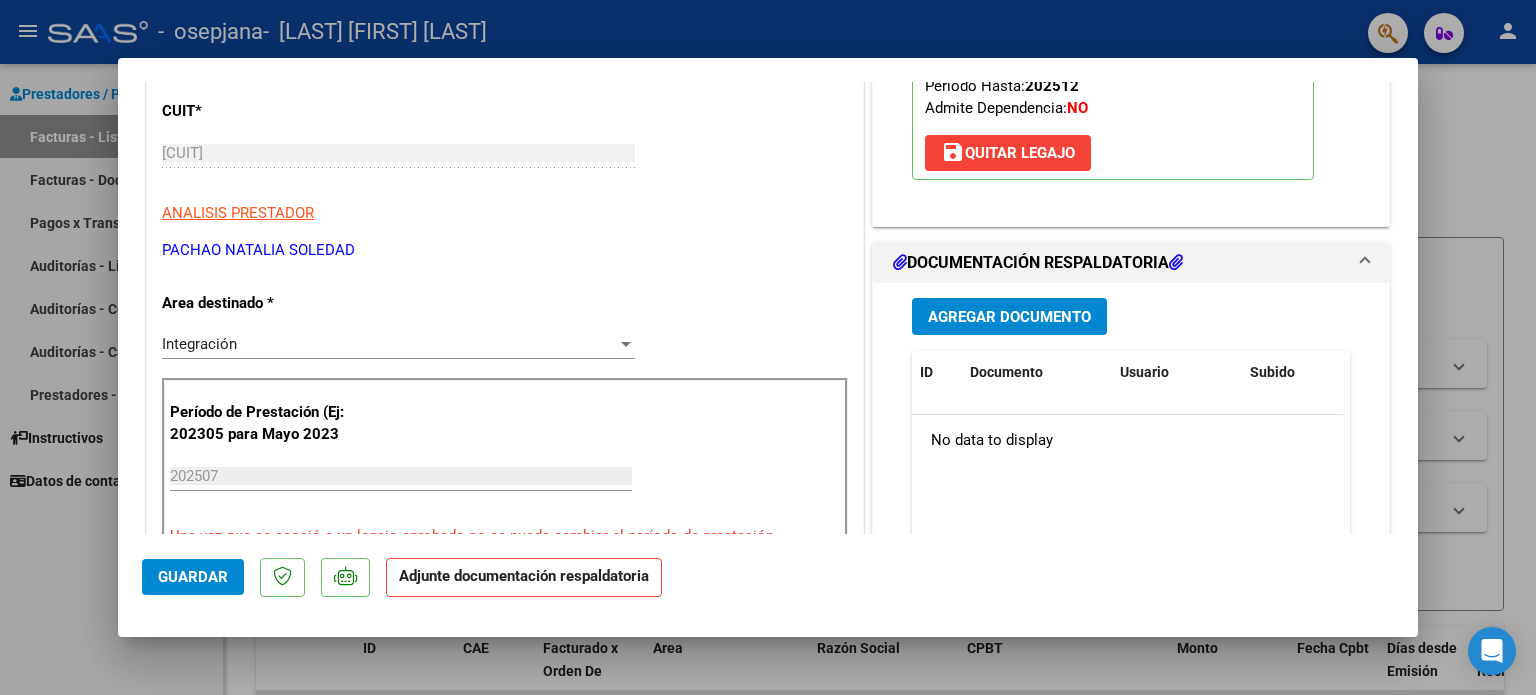 scroll, scrollTop: 300, scrollLeft: 0, axis: vertical 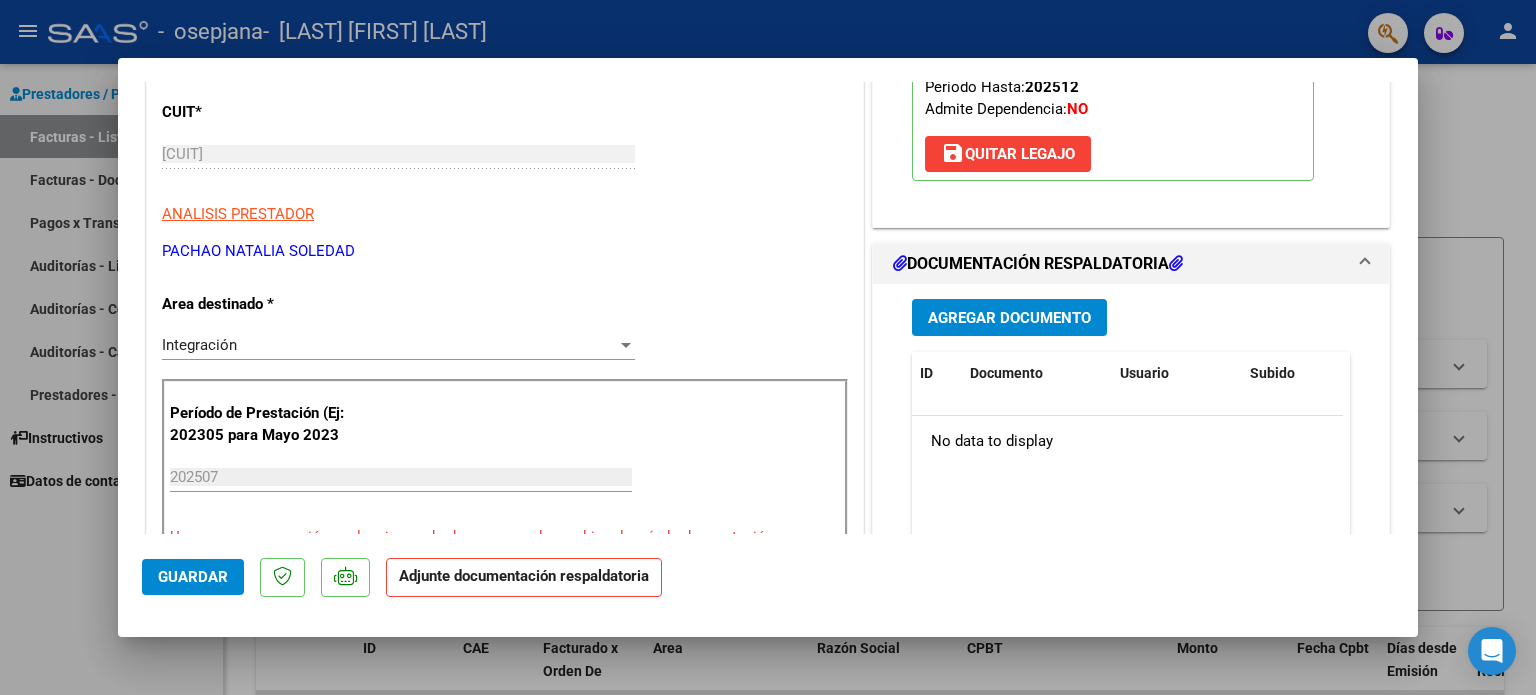 click on "Agregar Documento" at bounding box center [1009, 318] 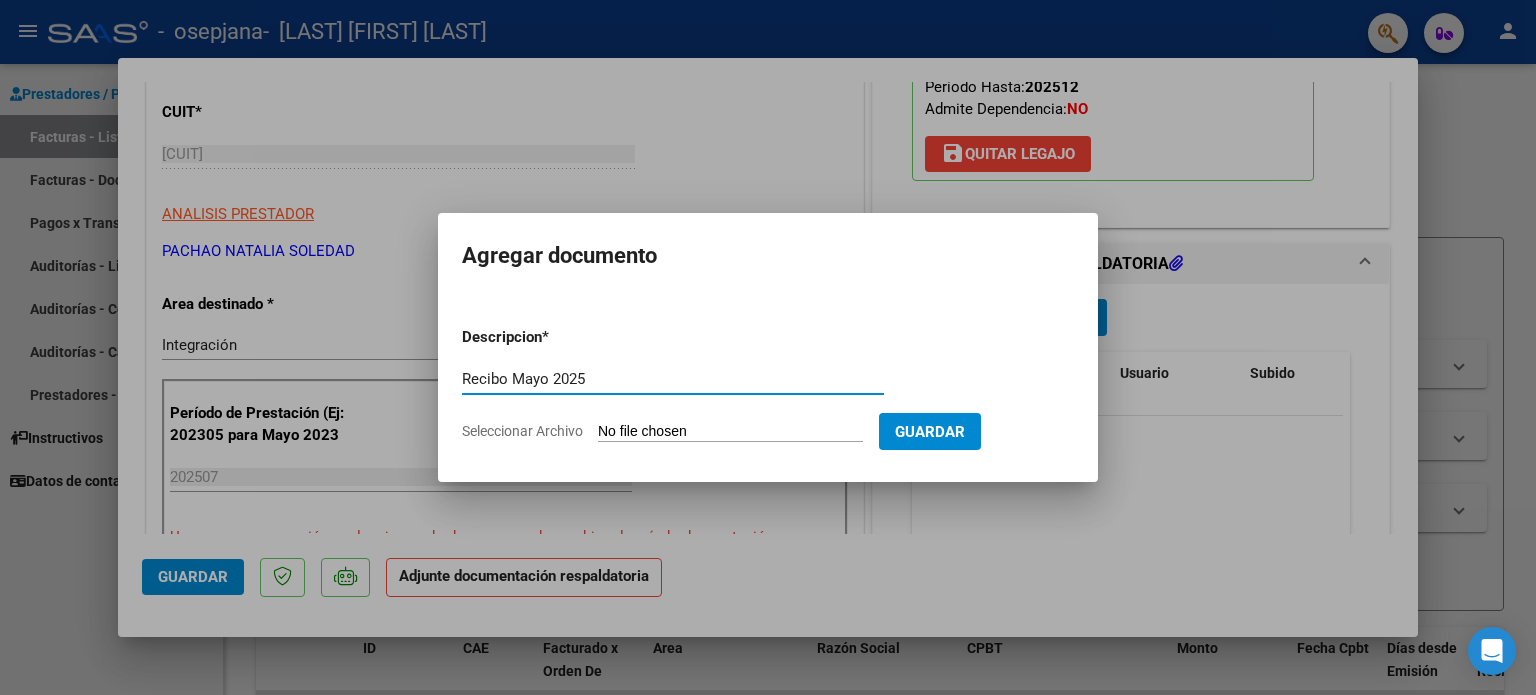 type on "Recibo Mayo 2025" 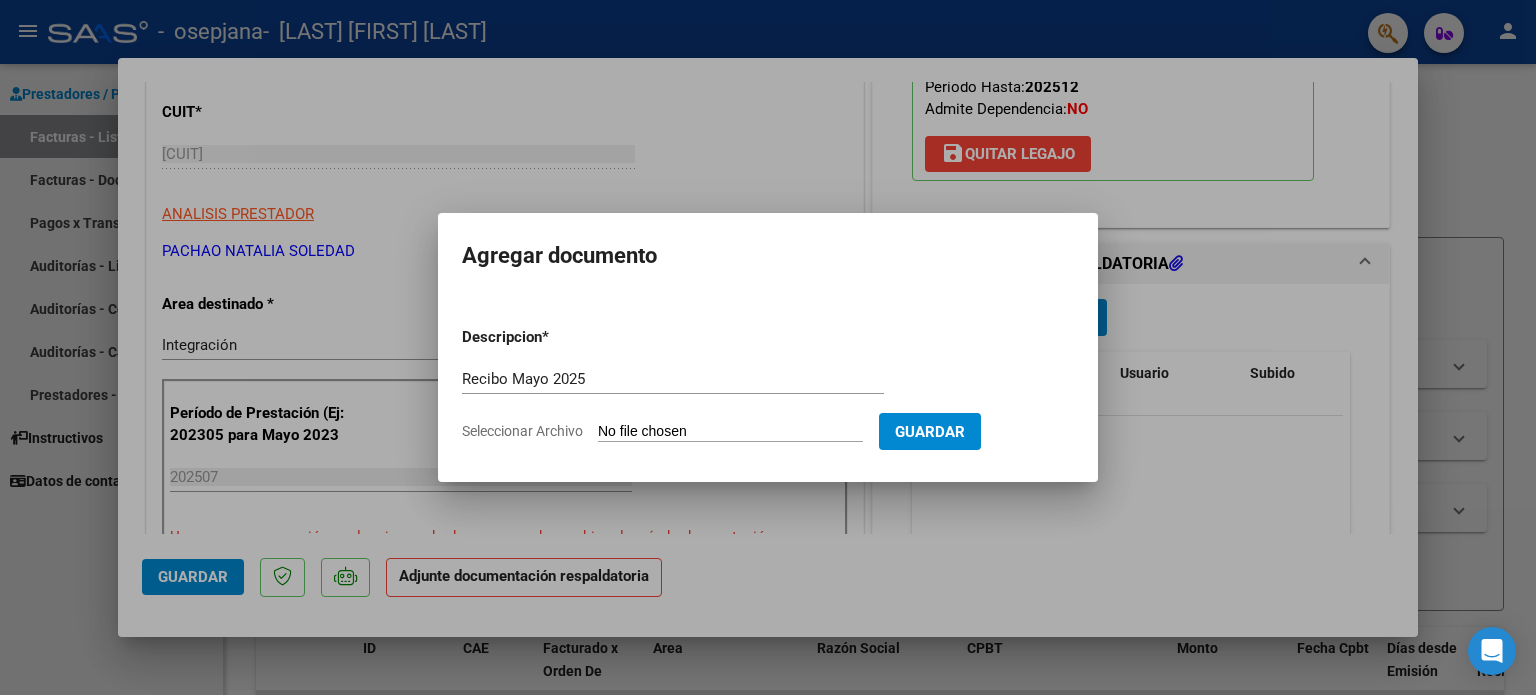type on "C:\fakepath\Recibo Gael Aranda Mayo 2025.pdf" 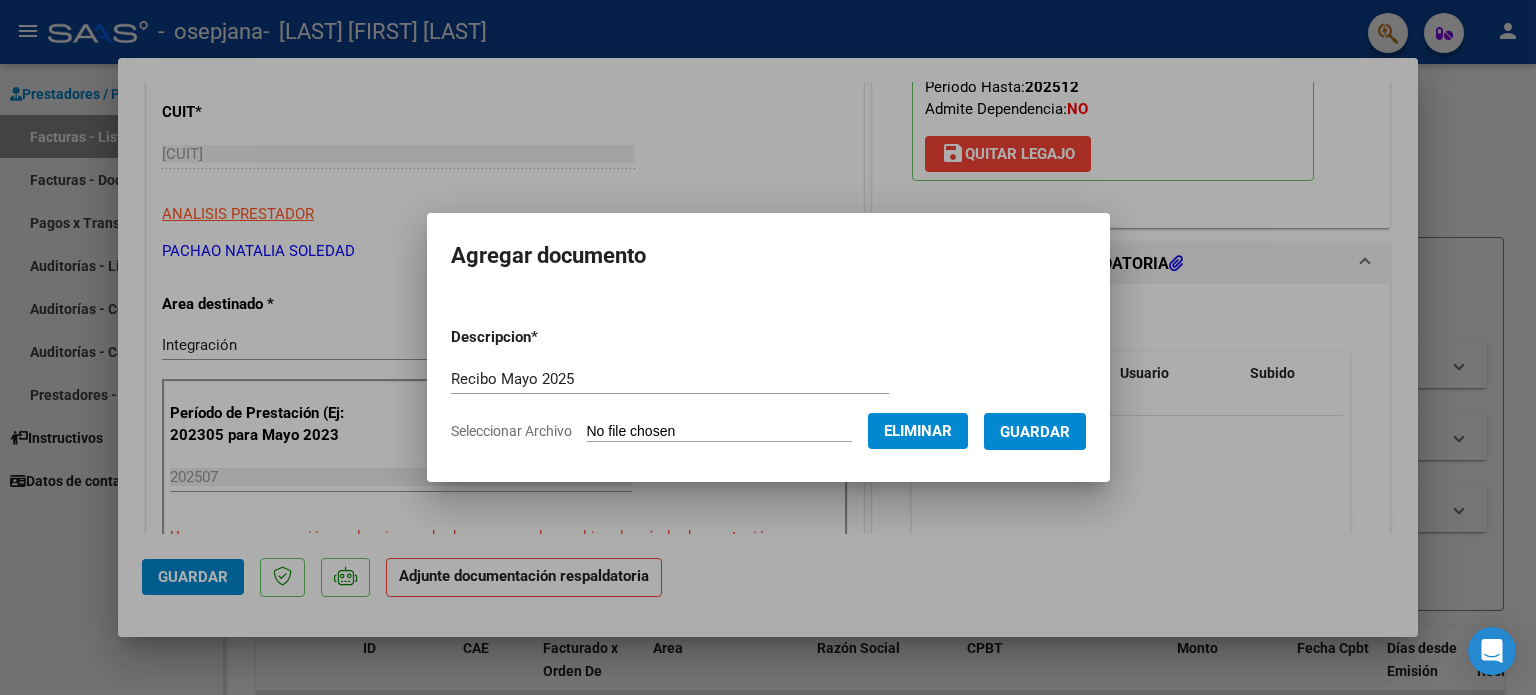 click on "Guardar" at bounding box center [1035, 432] 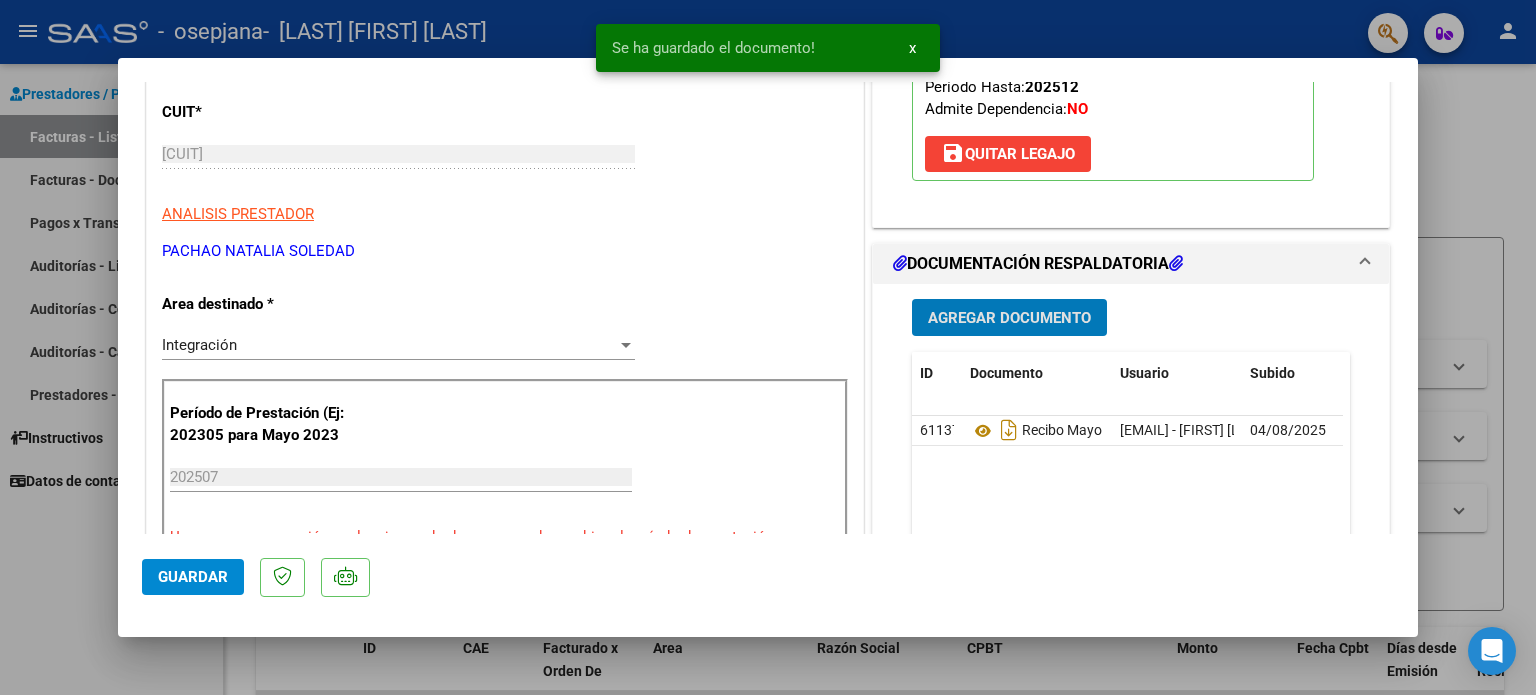 click on "Agregar Documento" at bounding box center (1009, 317) 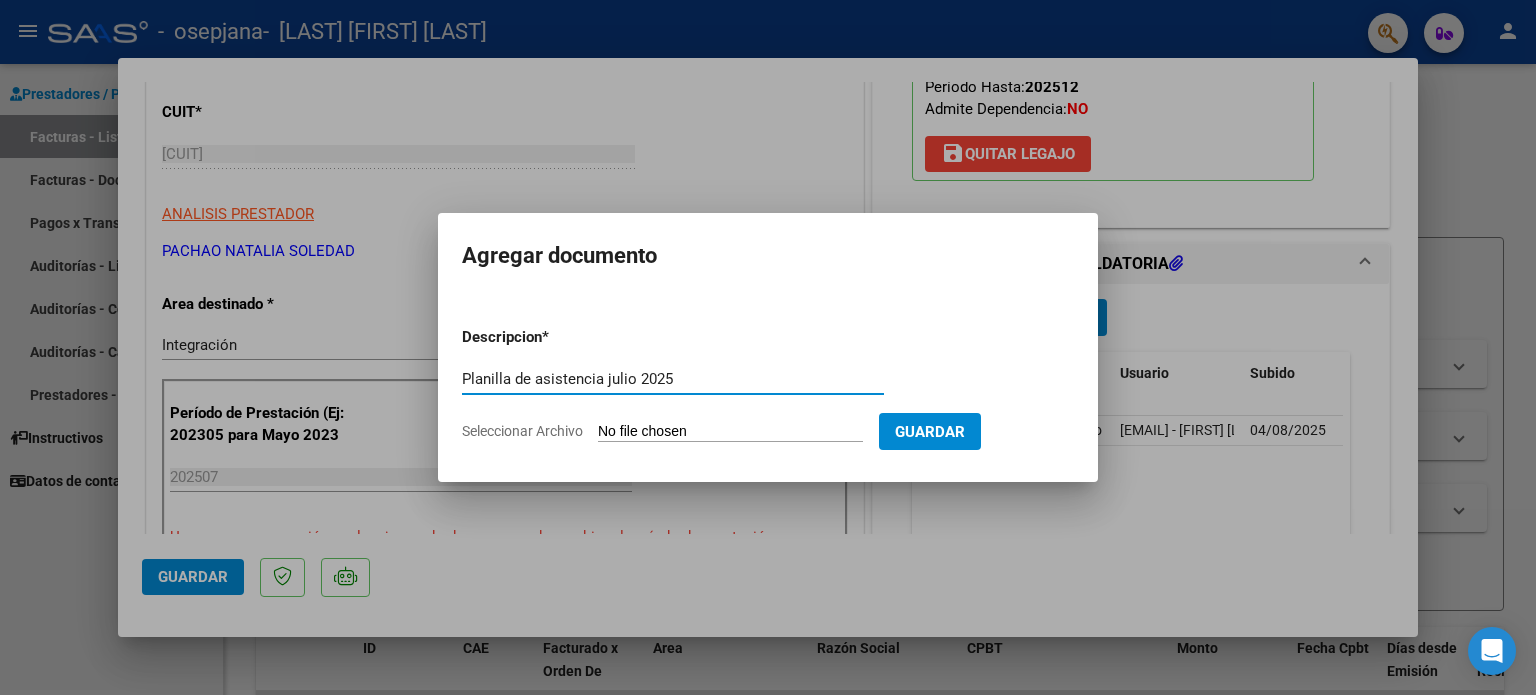 type on "Planilla de asistencia julio 2025" 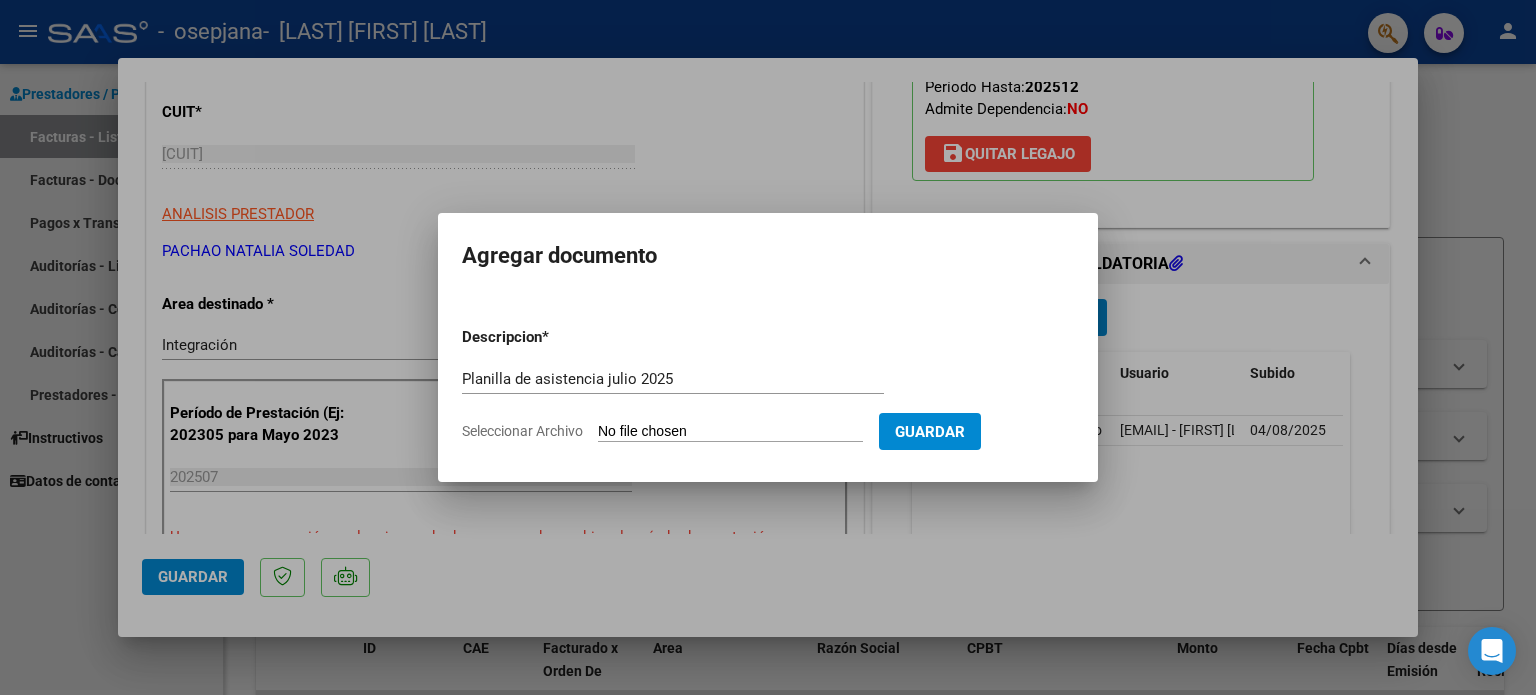 type on "C:\fakepath\CamScanner 08-04-2025 19.46.pdf" 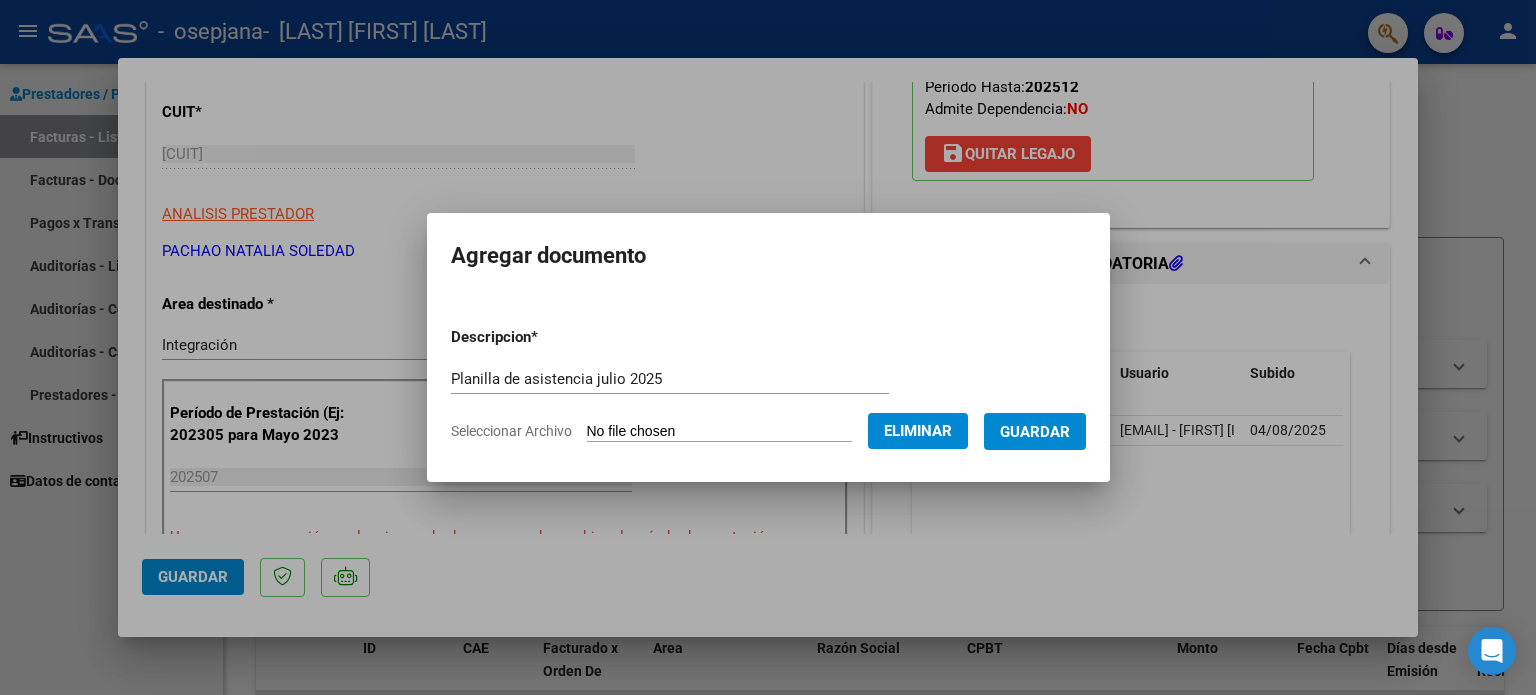 click on "Guardar" at bounding box center [1035, 432] 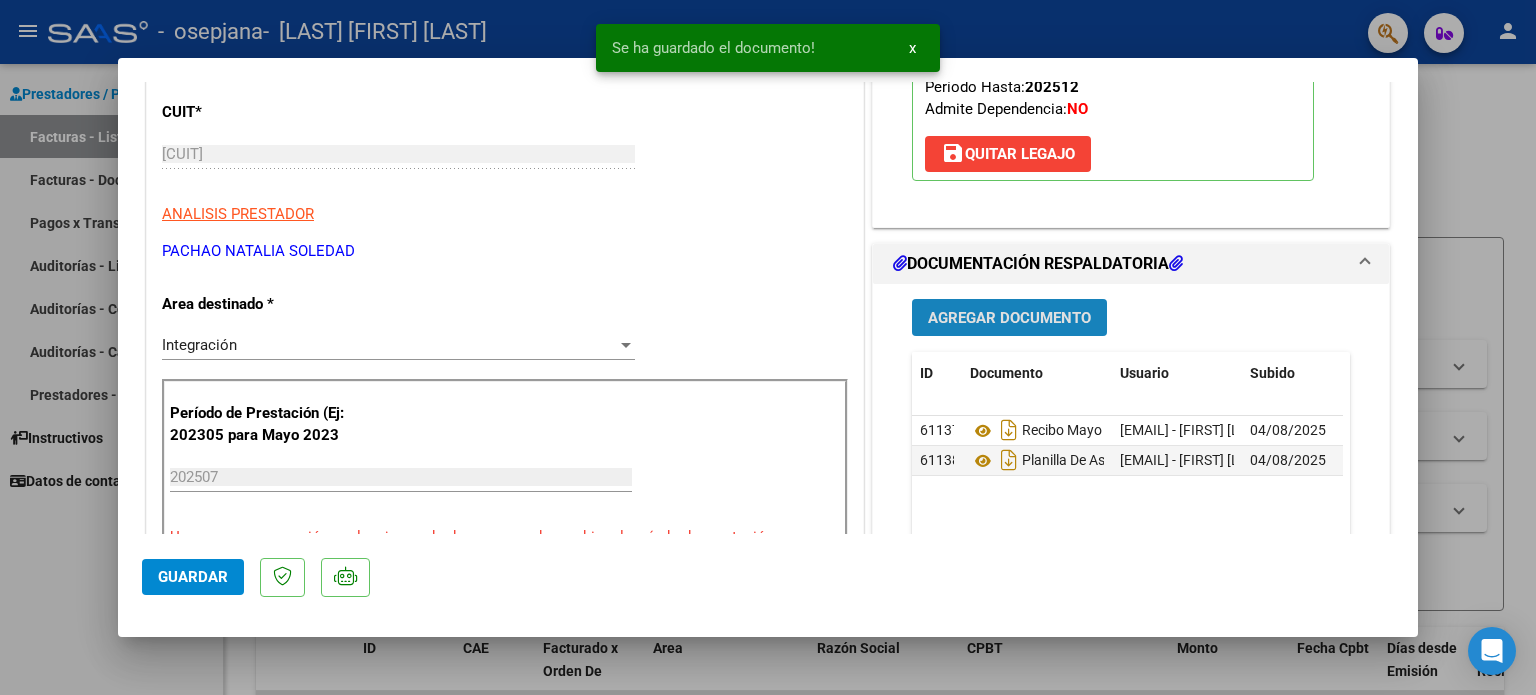 click on "Agregar Documento" at bounding box center [1009, 318] 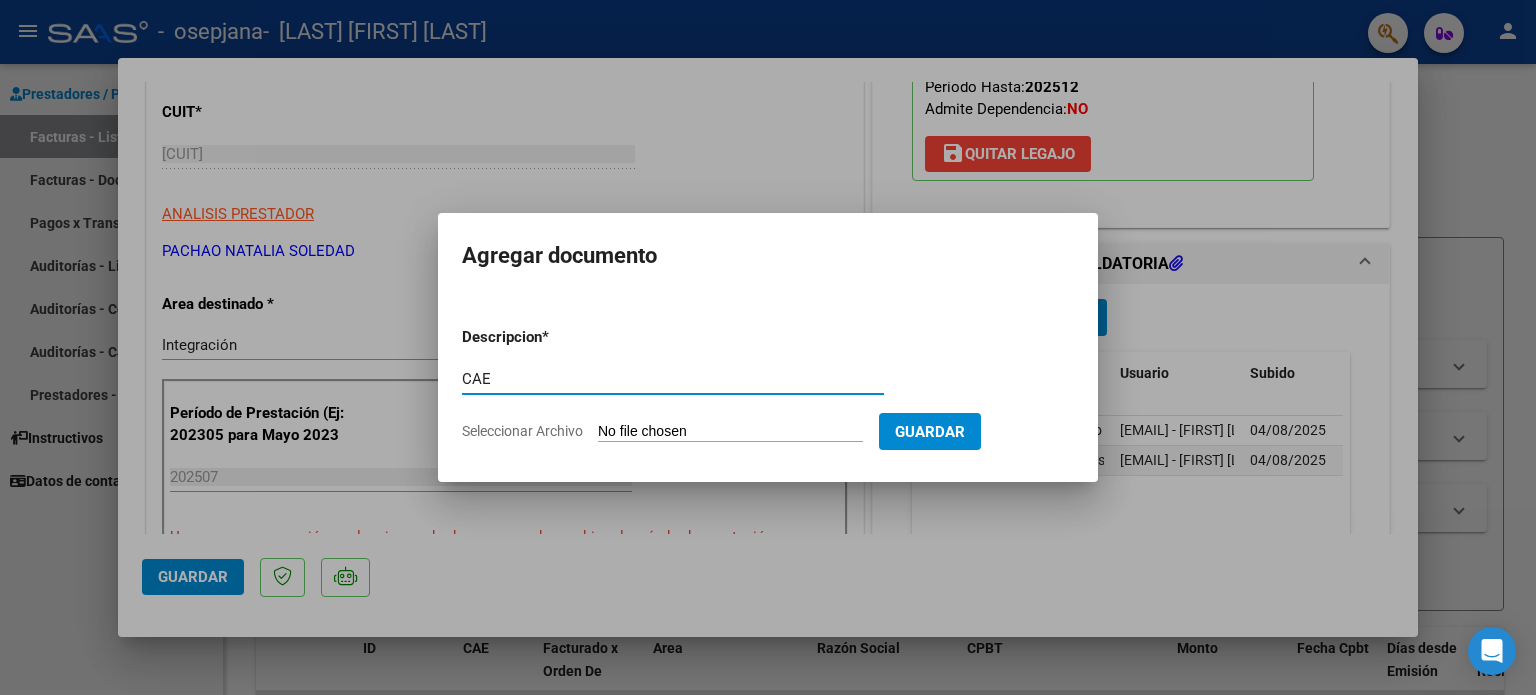 type on "CAE" 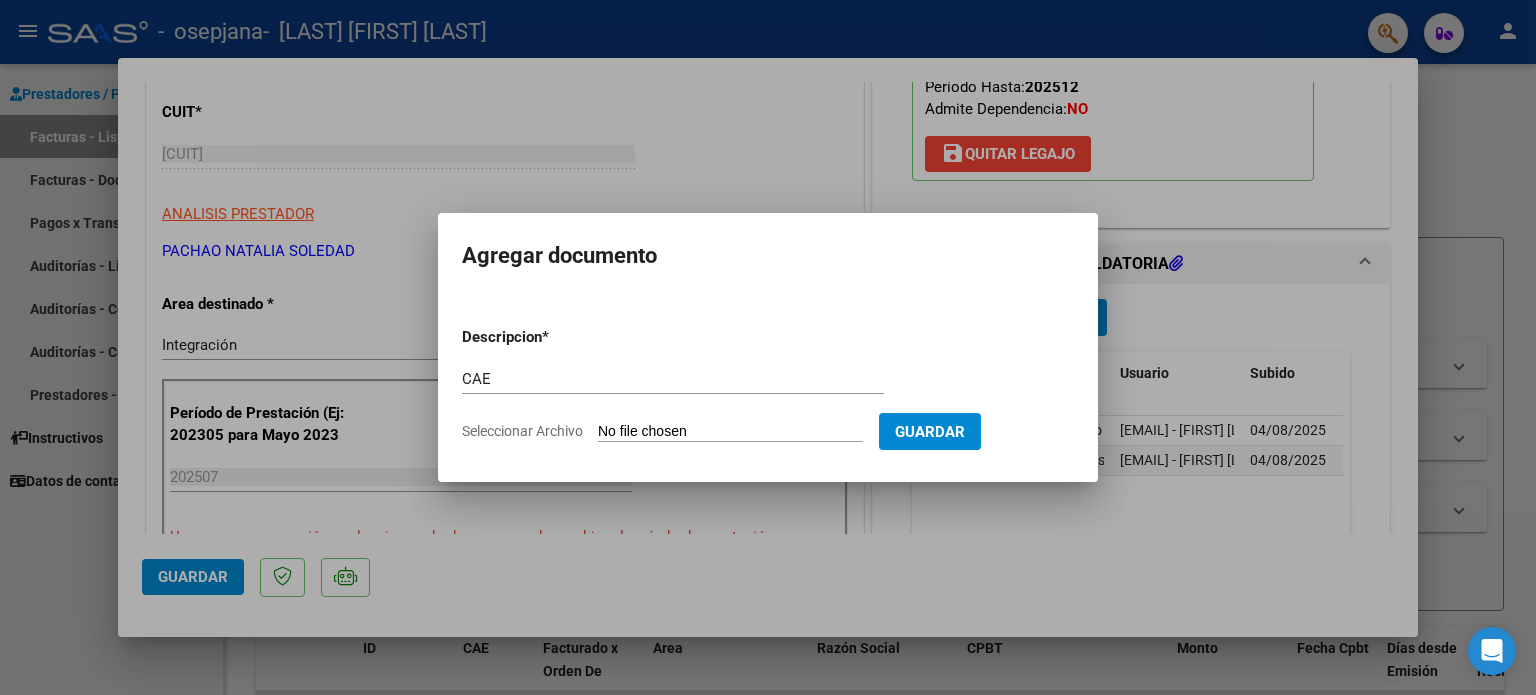 type on "C:\fakepath\CAE.pdf" 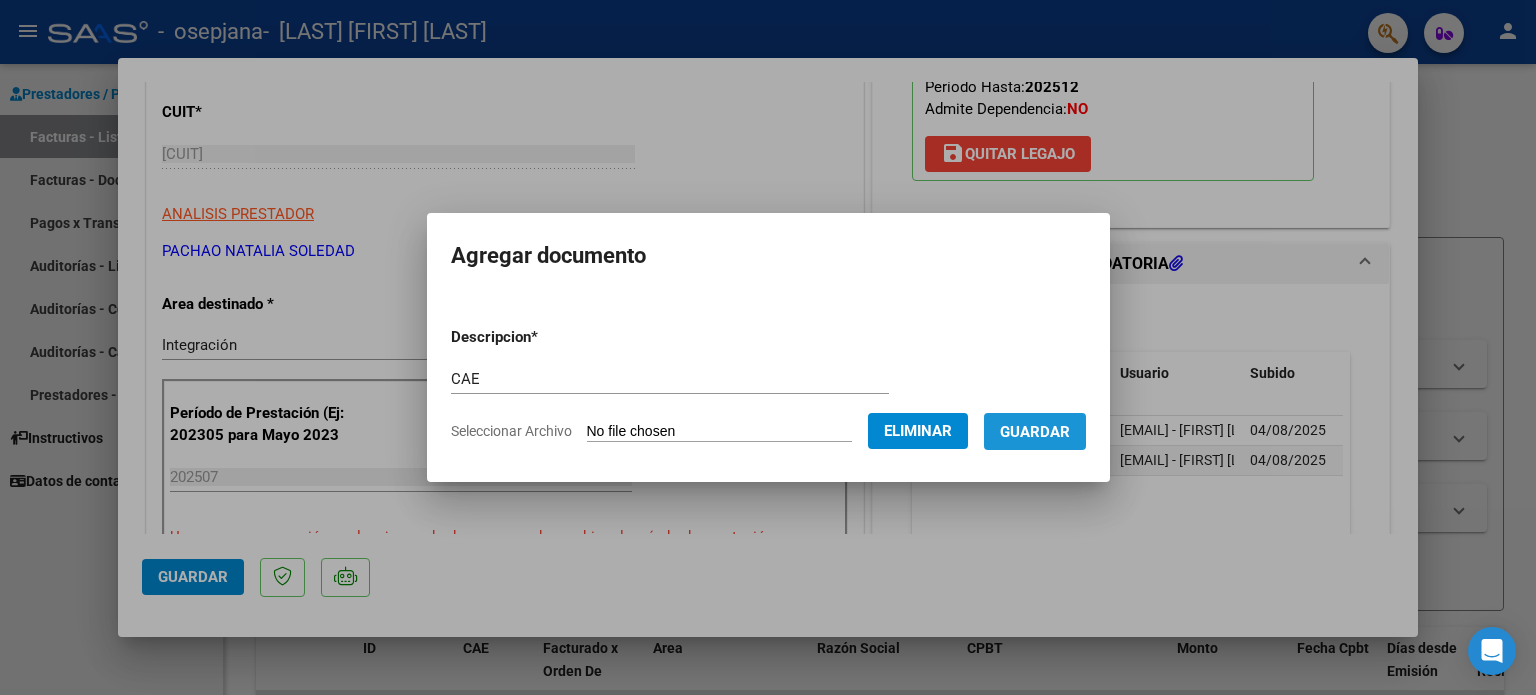 click on "Guardar" at bounding box center [1035, 432] 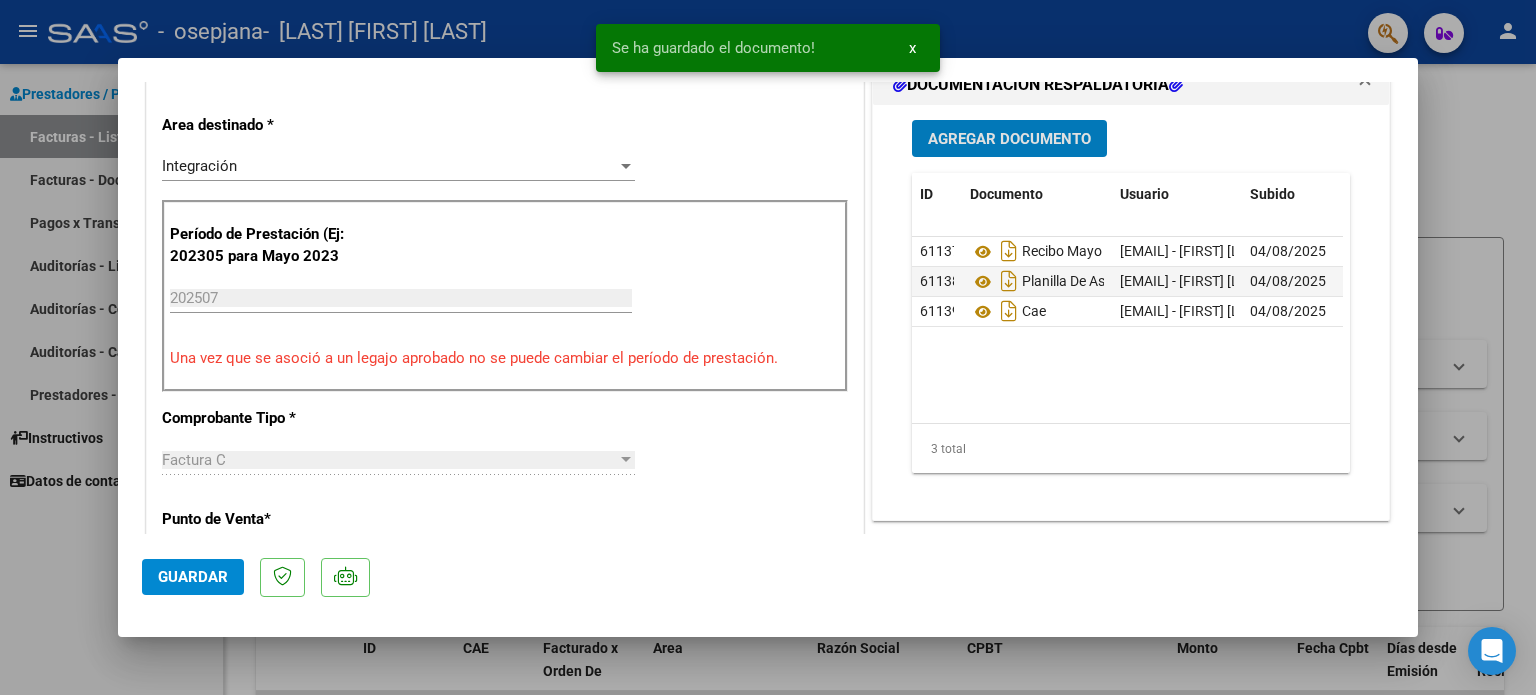 scroll, scrollTop: 500, scrollLeft: 0, axis: vertical 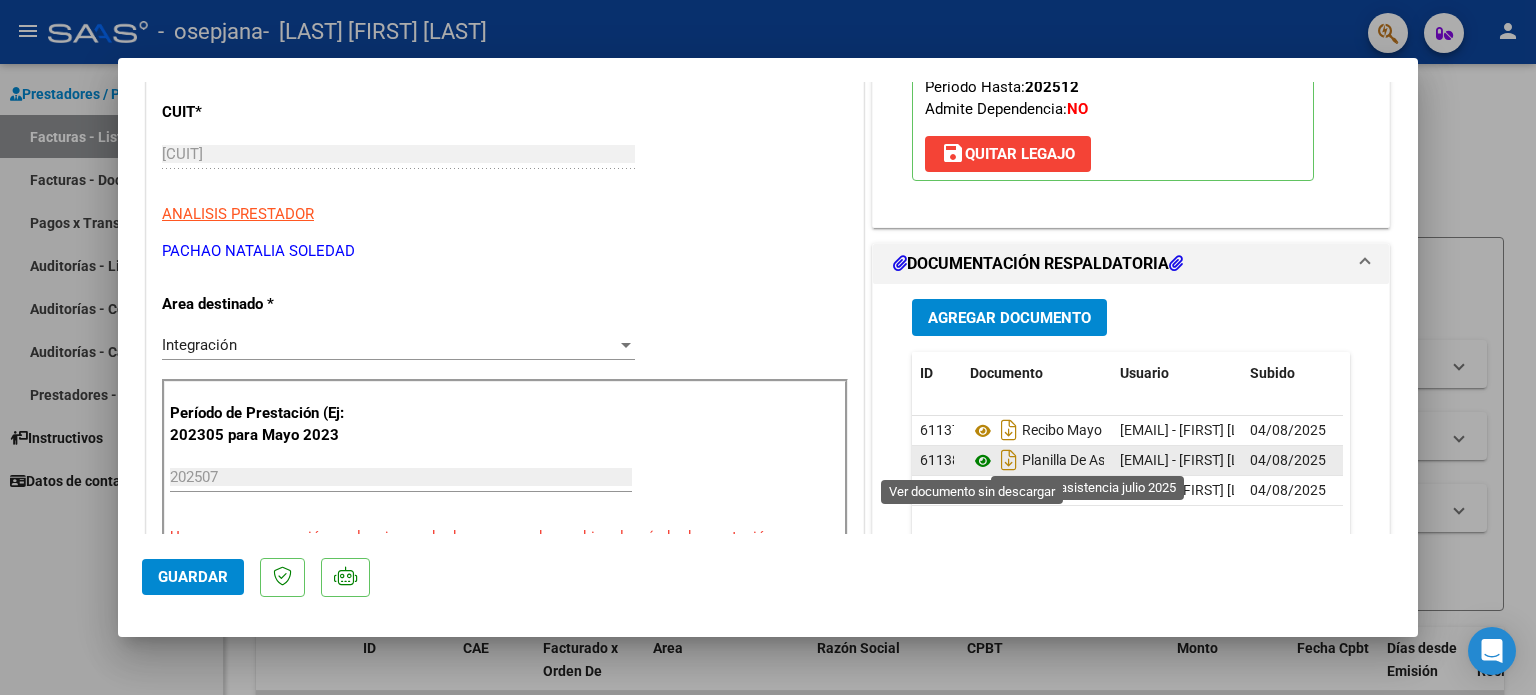 click 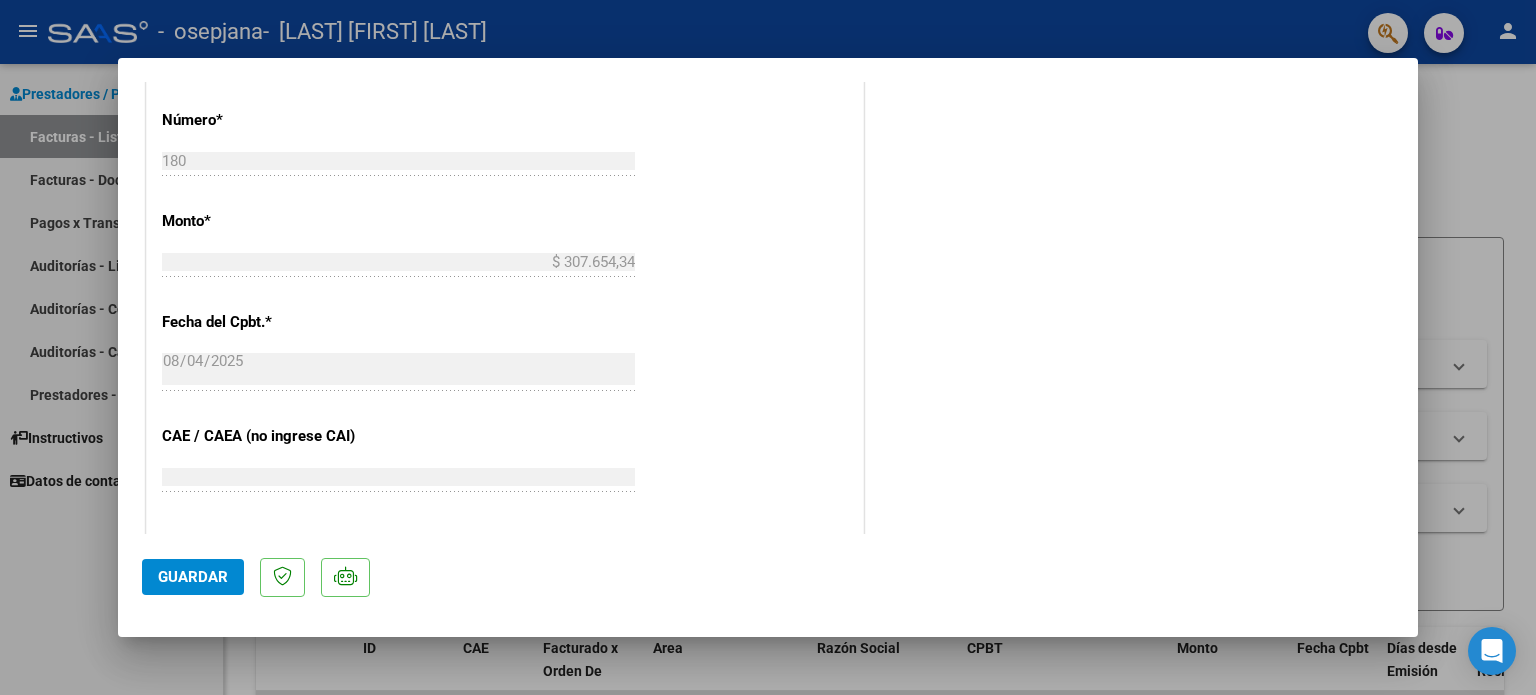 scroll, scrollTop: 1000, scrollLeft: 0, axis: vertical 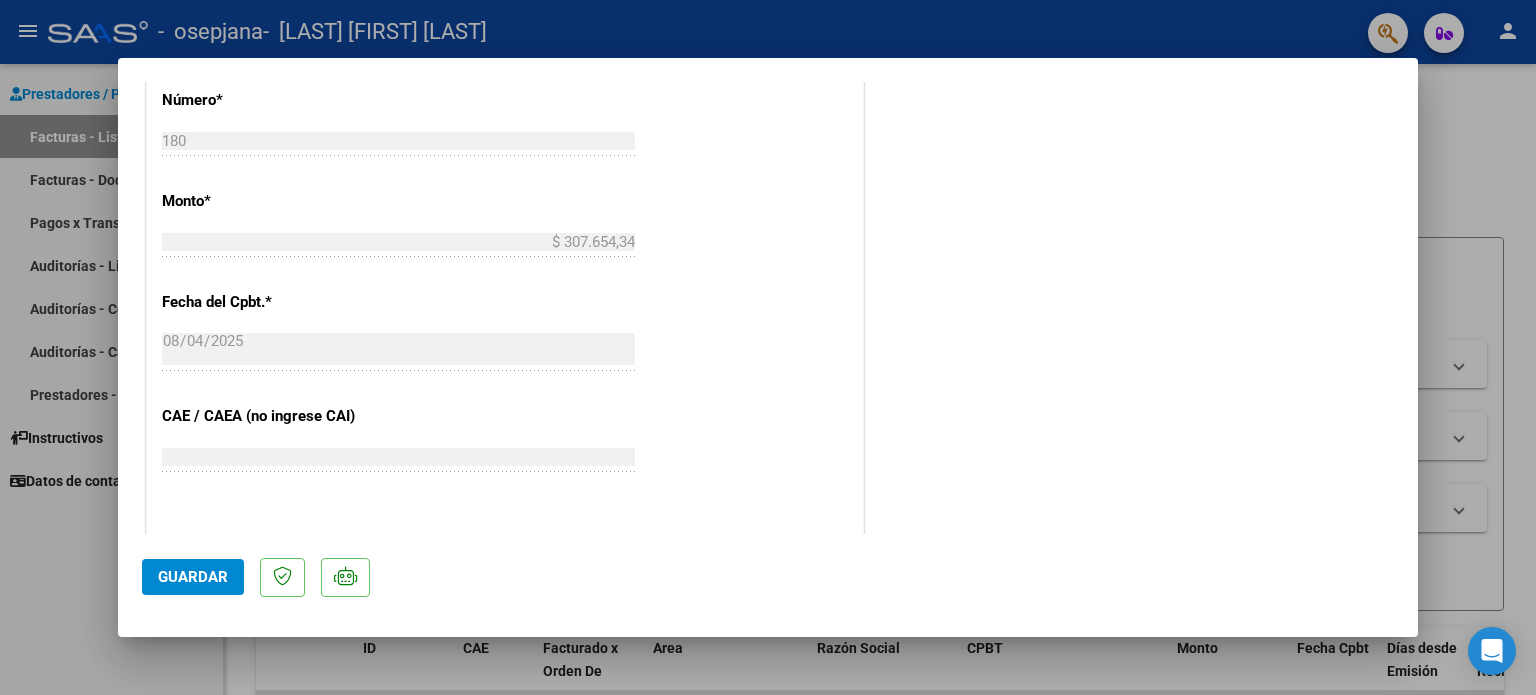 click on "Guardar" 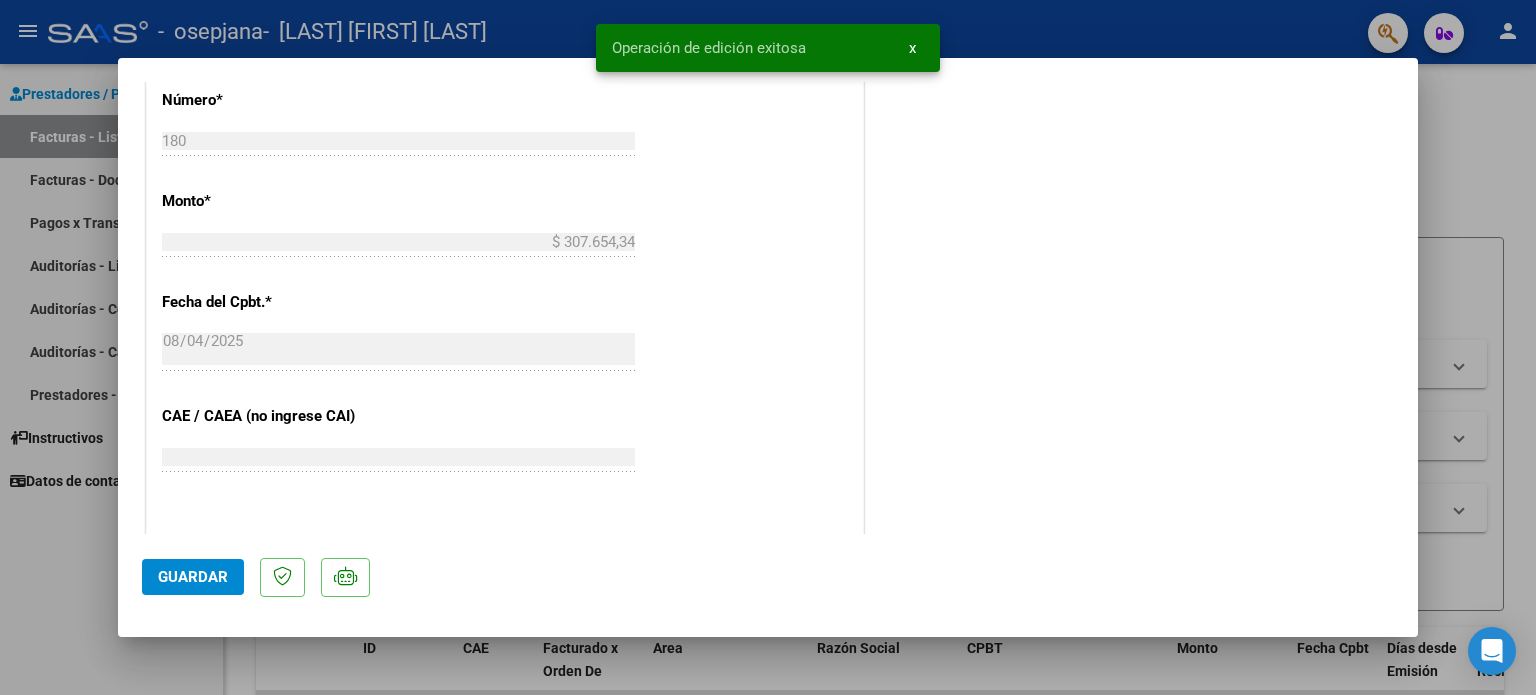 click at bounding box center [768, 347] 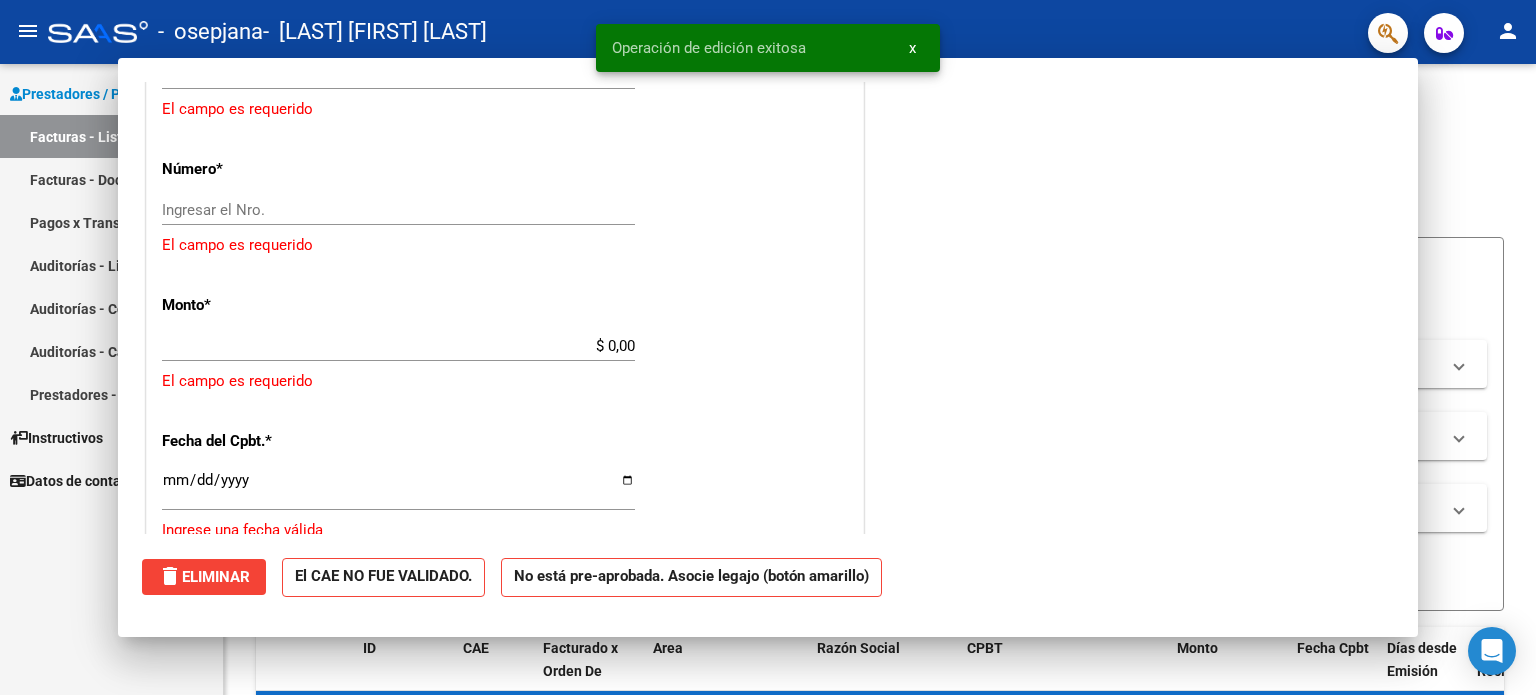 scroll, scrollTop: 1068, scrollLeft: 0, axis: vertical 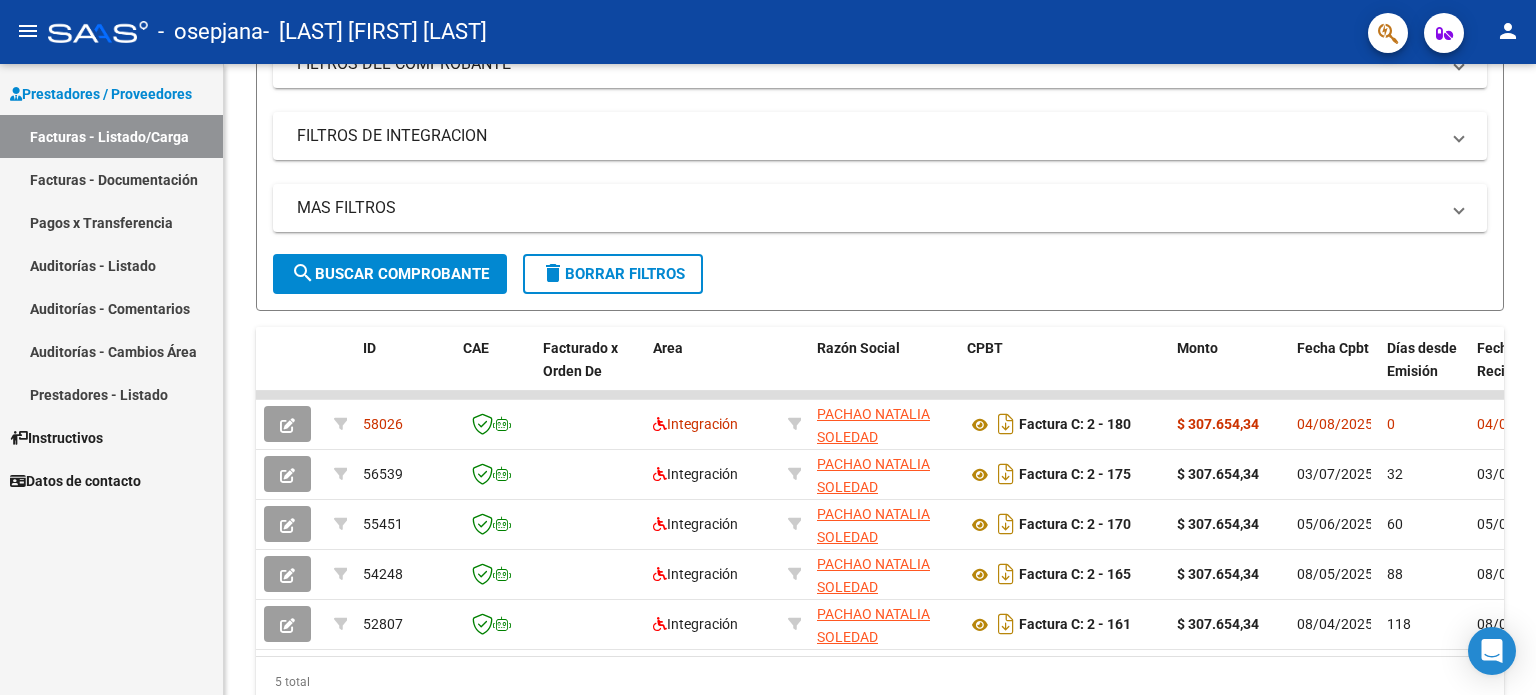 click on "Facturas - Documentación" at bounding box center [111, 179] 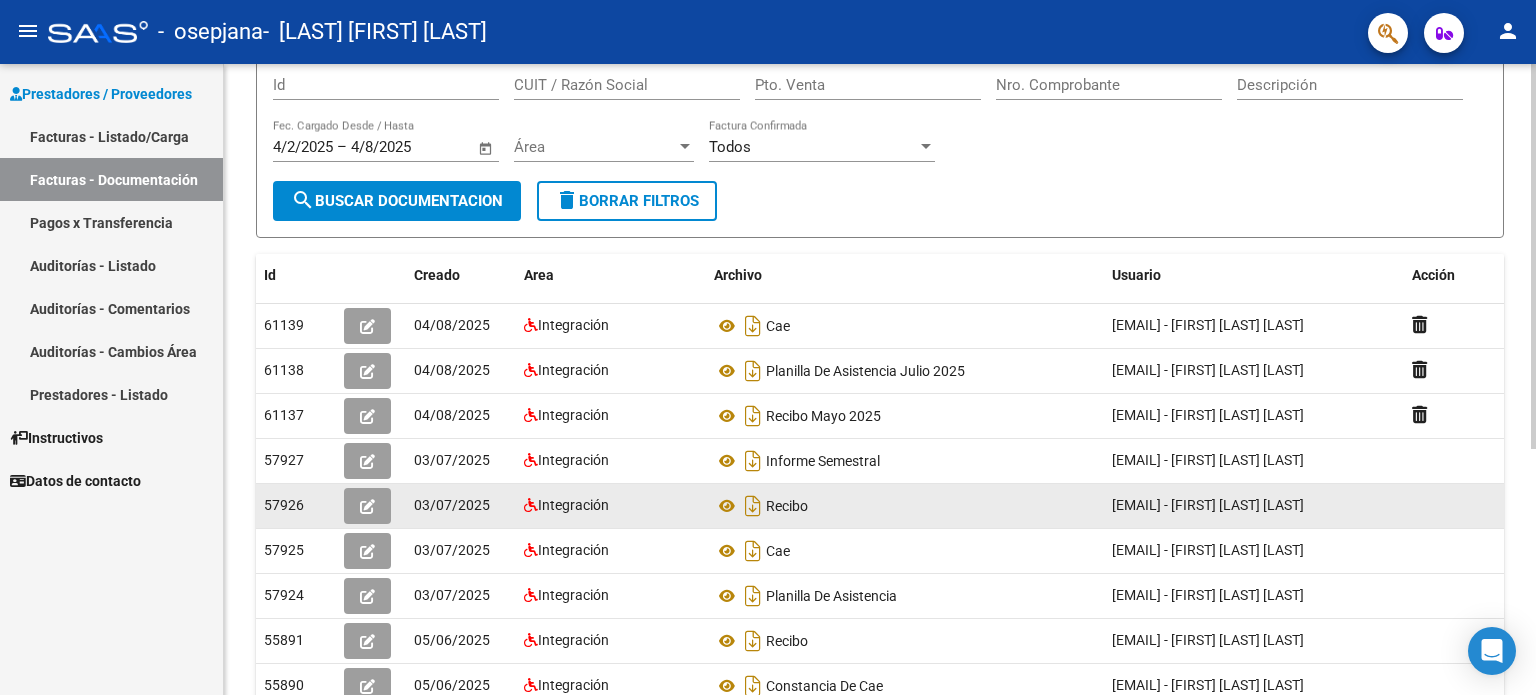 scroll, scrollTop: 0, scrollLeft: 0, axis: both 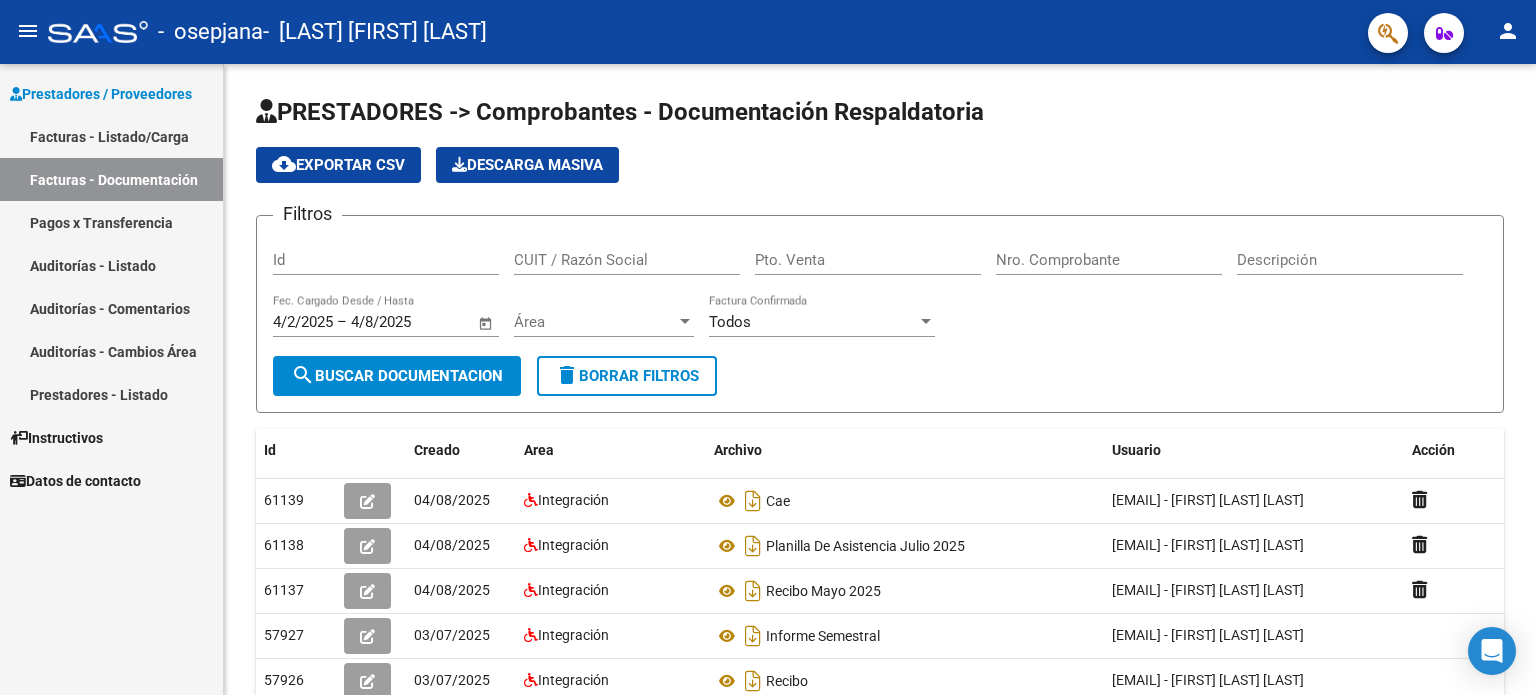 click on "Facturas - Listado/Carga" at bounding box center (111, 136) 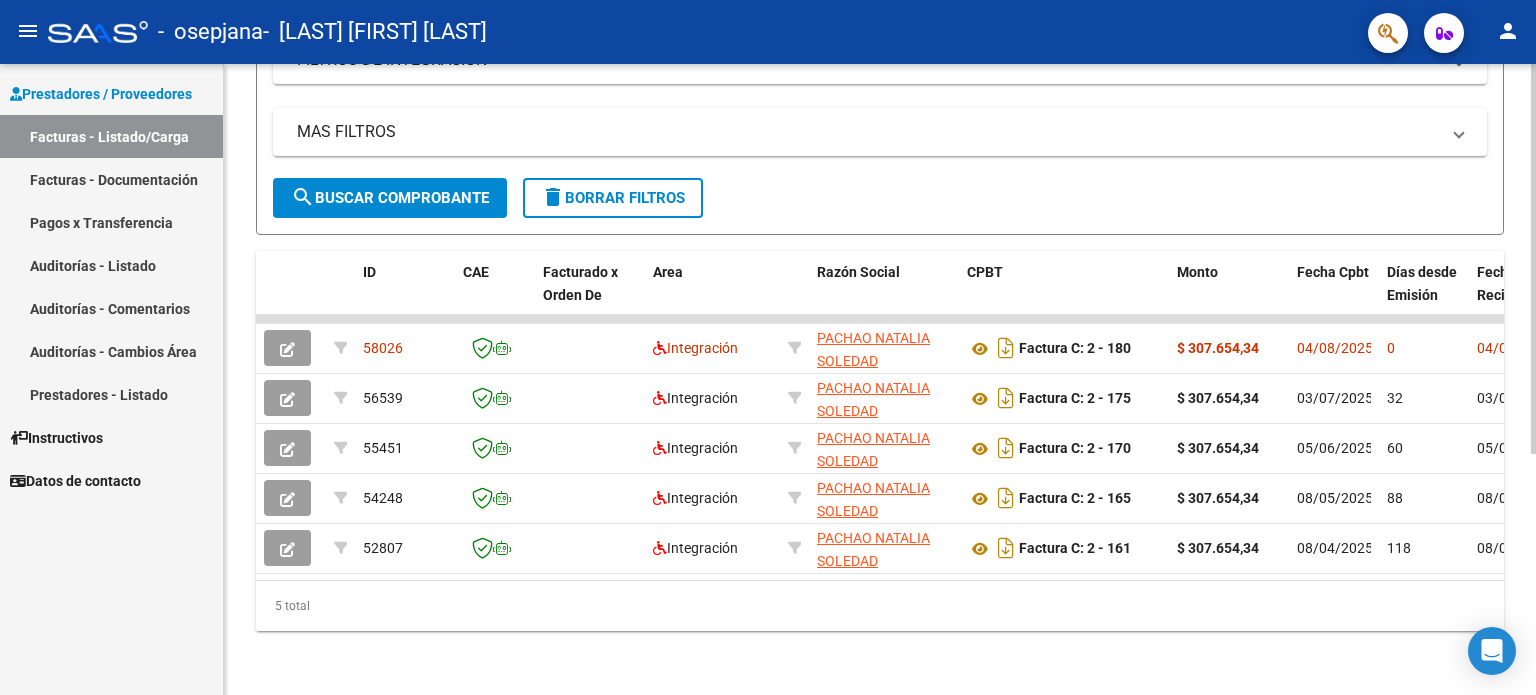 scroll, scrollTop: 388, scrollLeft: 0, axis: vertical 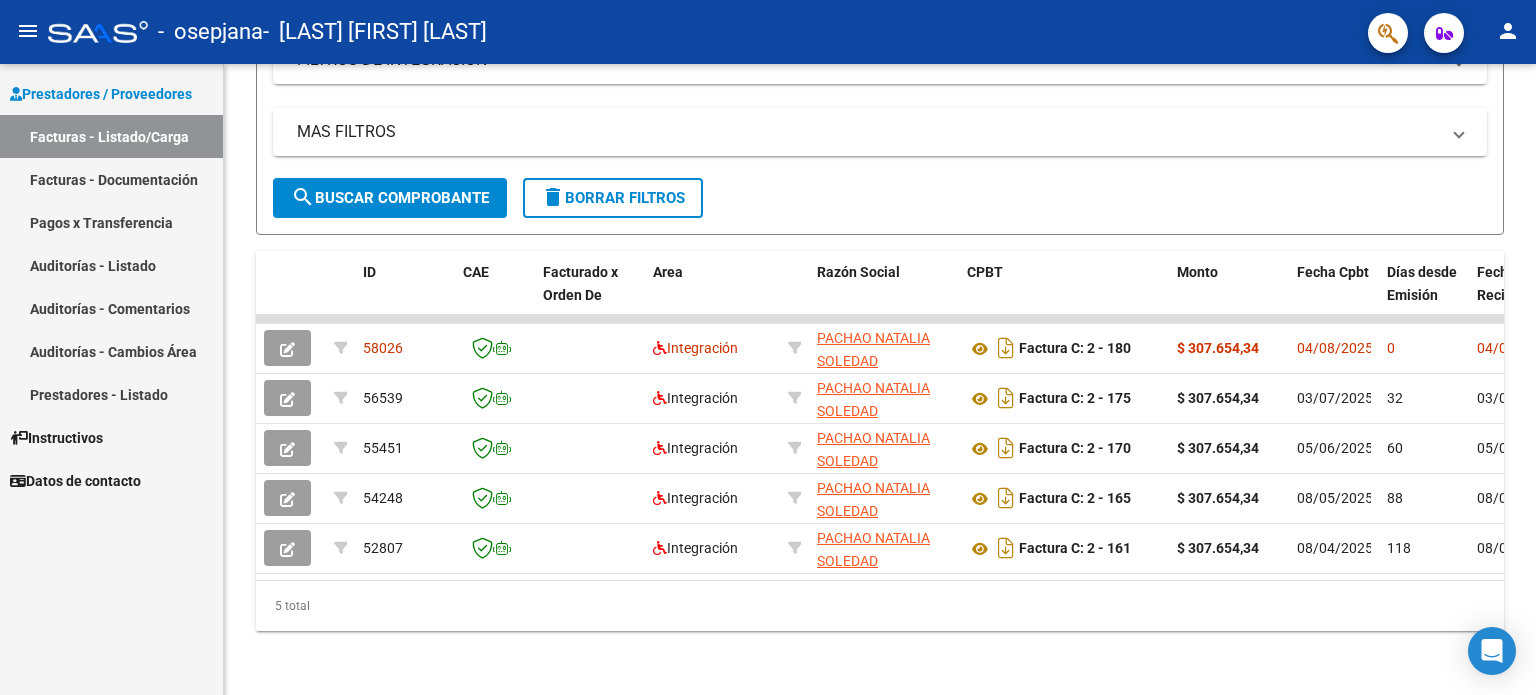 click on "Facturas - Documentación" at bounding box center (111, 179) 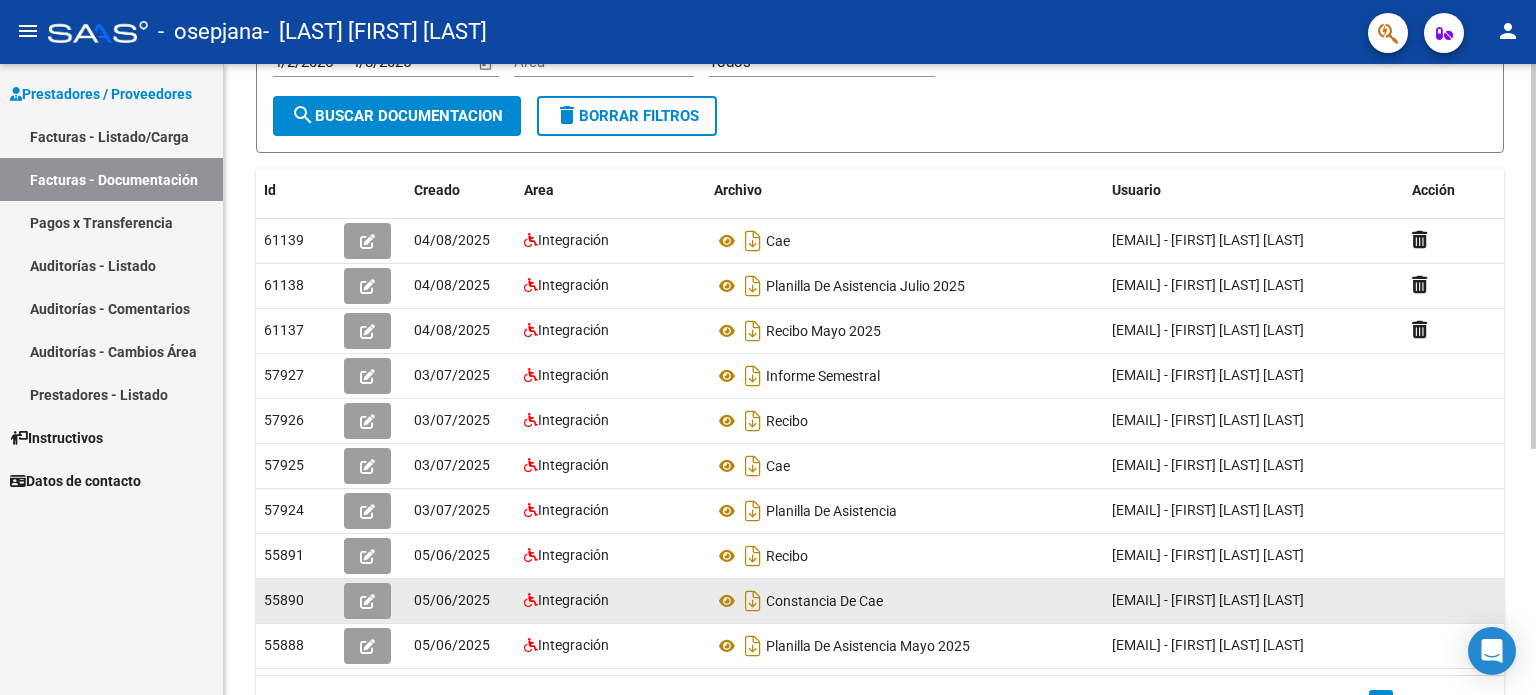scroll, scrollTop: 300, scrollLeft: 0, axis: vertical 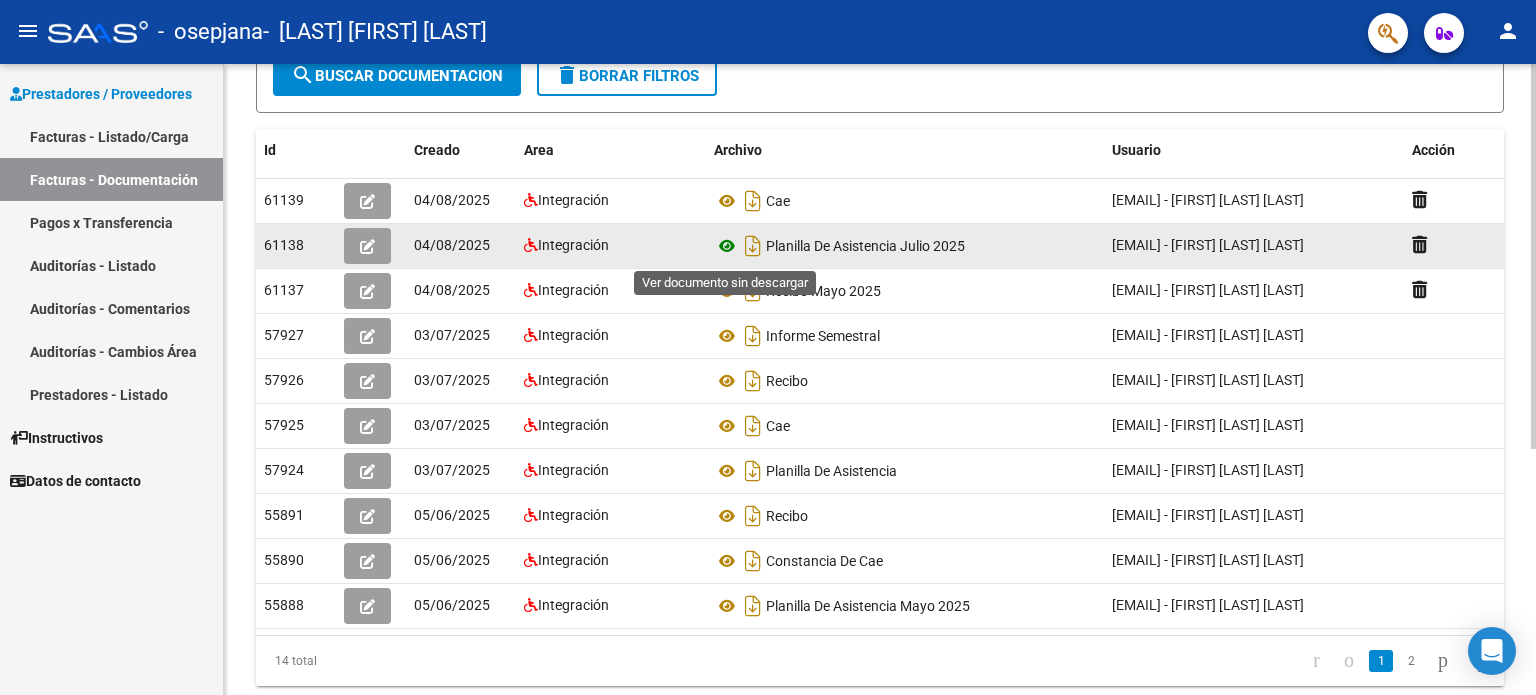 click 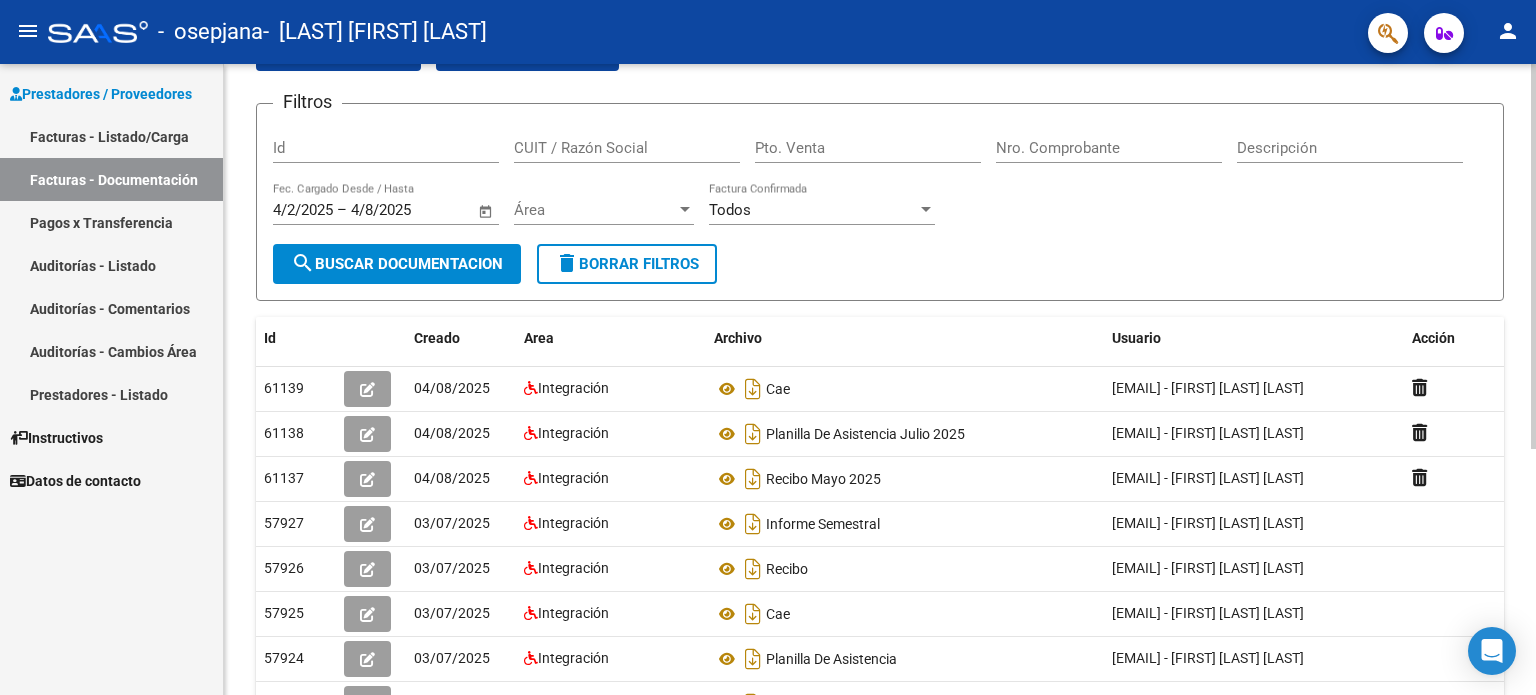 scroll, scrollTop: 0, scrollLeft: 0, axis: both 